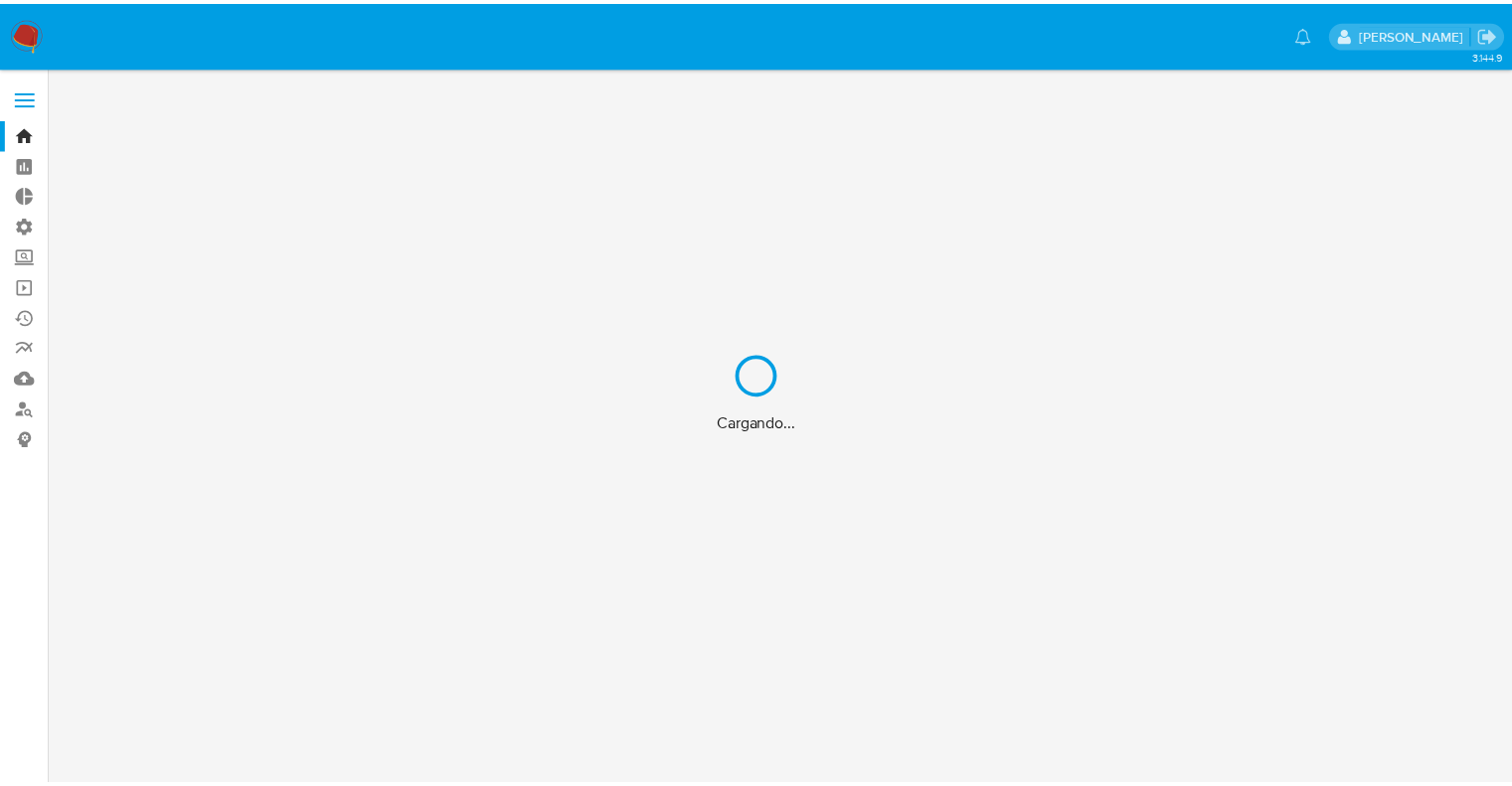 scroll, scrollTop: 0, scrollLeft: 0, axis: both 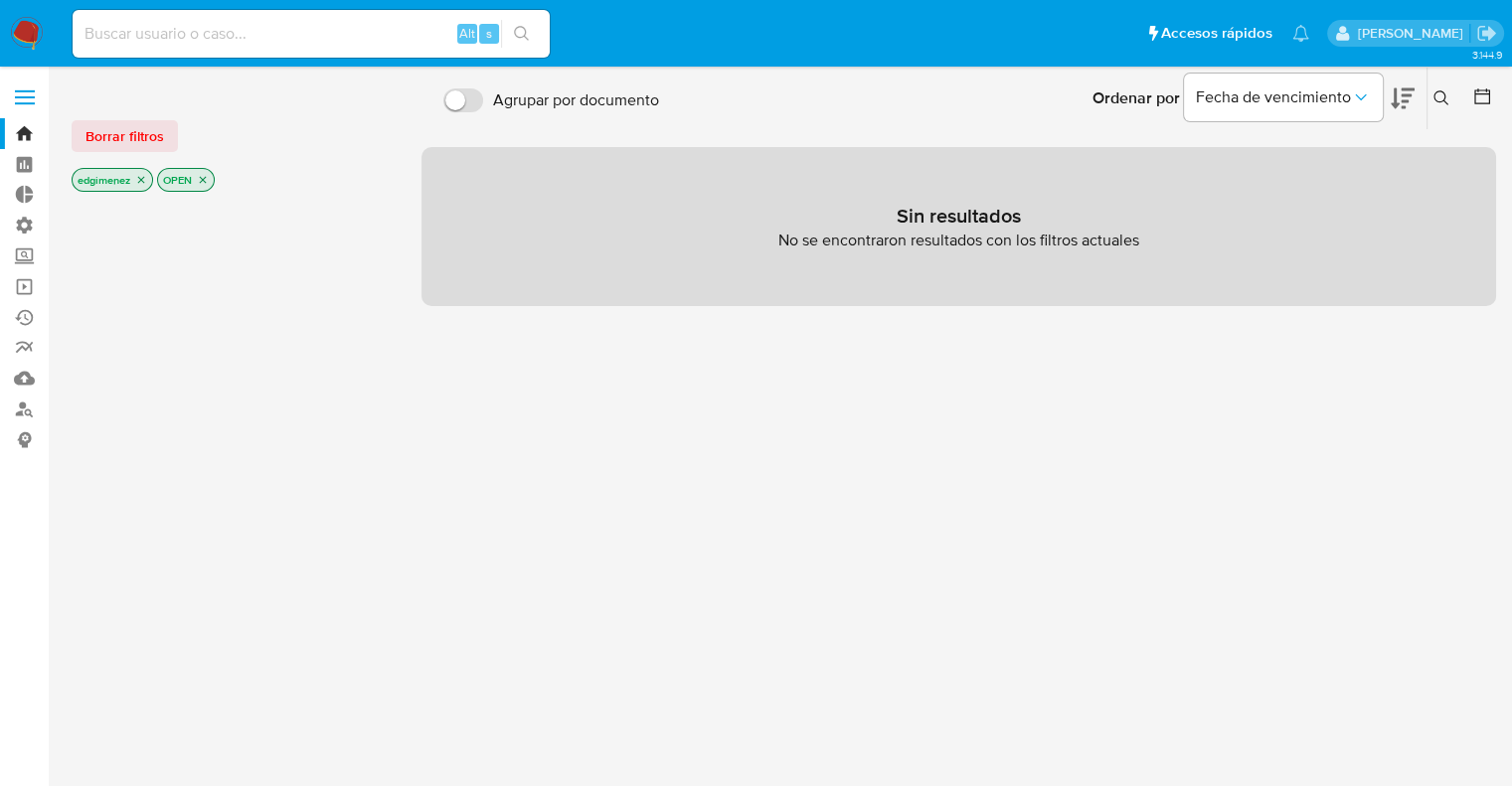 click at bounding box center (311, 34) 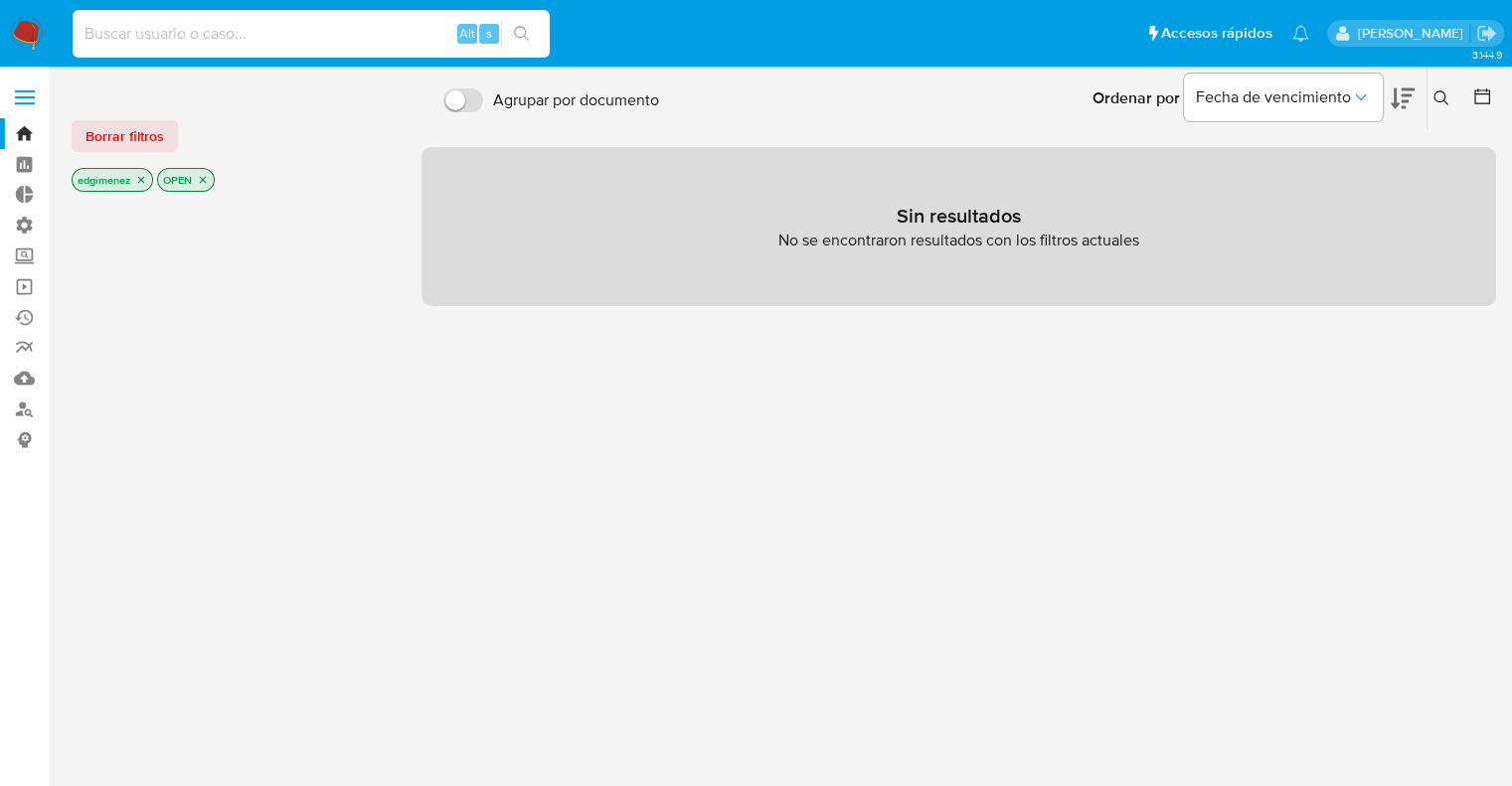 paste on "gXzCPoHw5Jkw1lnMpYVlO19R" 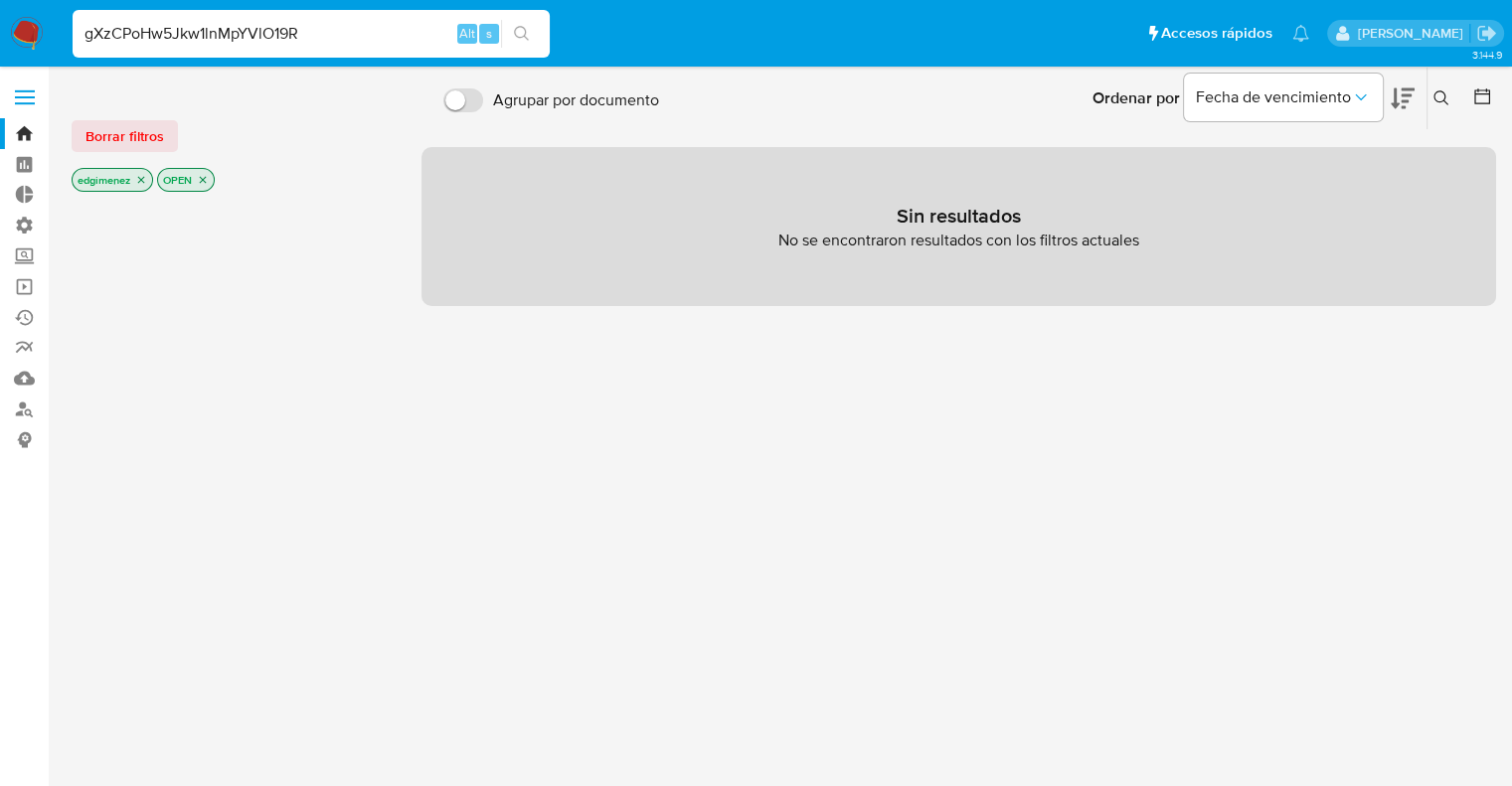 type on "gXzCPoHw5Jkw1lnMpYVlO19R" 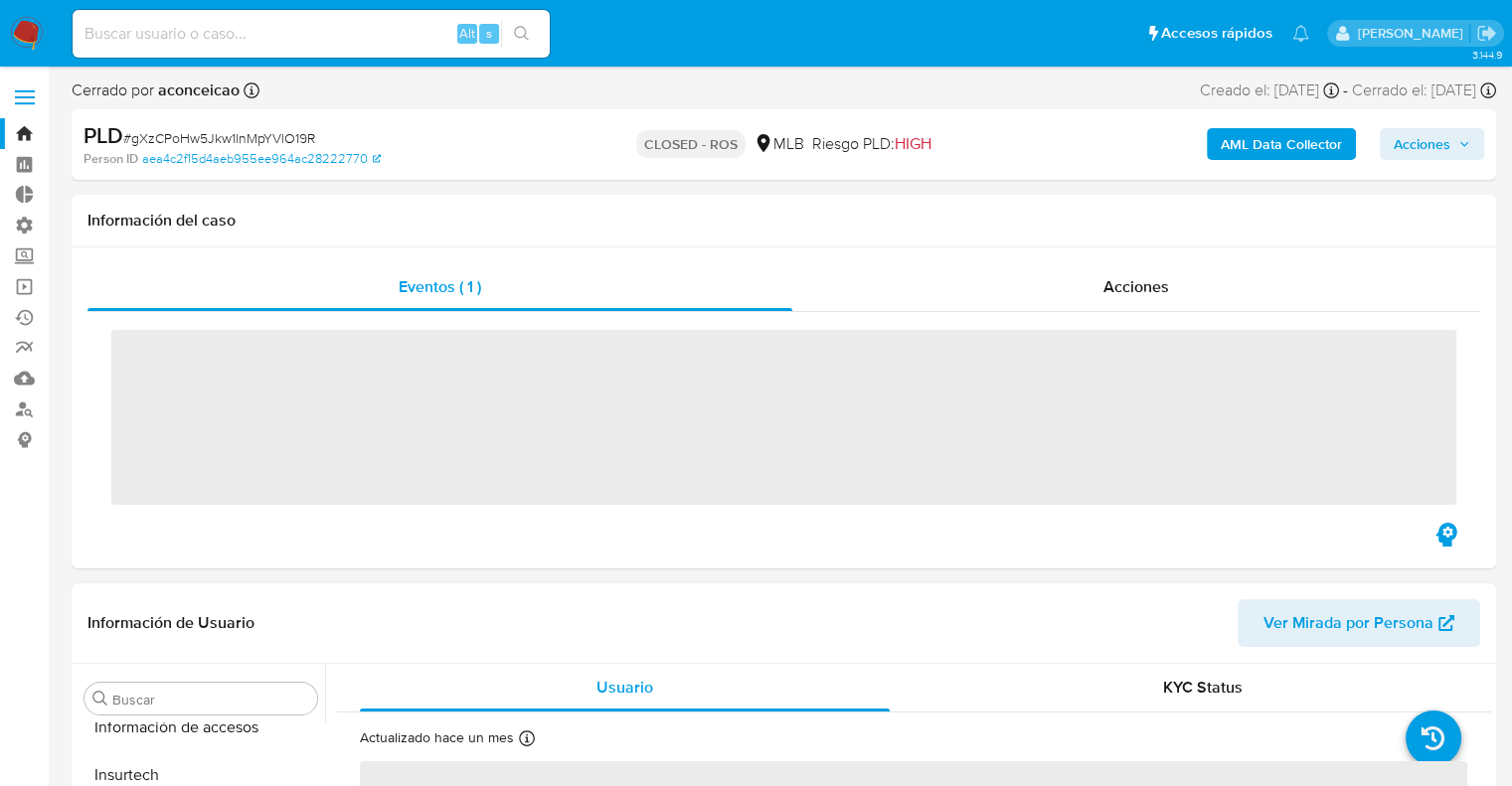 scroll, scrollTop: 839, scrollLeft: 0, axis: vertical 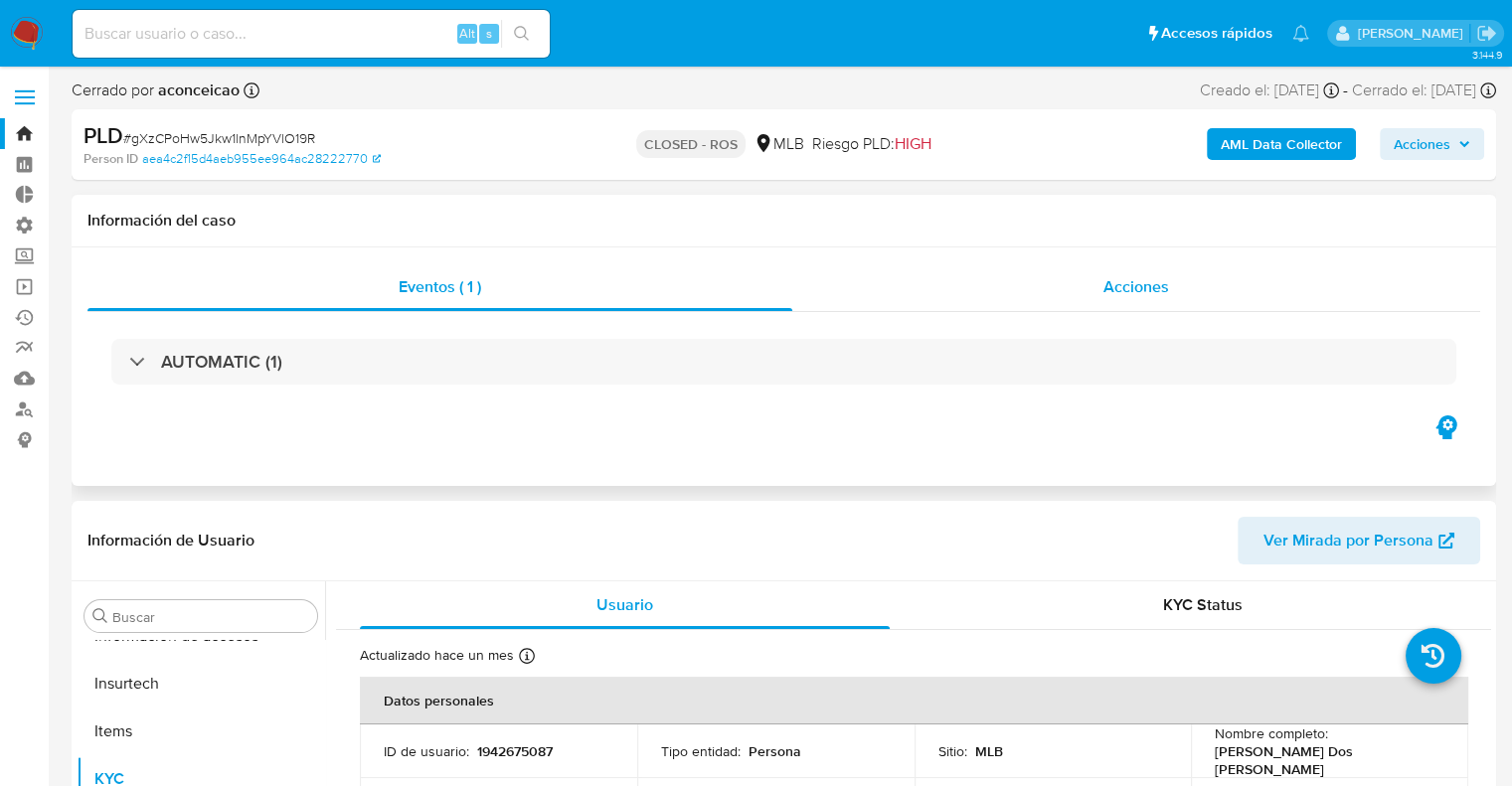 click on "Acciones" at bounding box center [1136, 287] 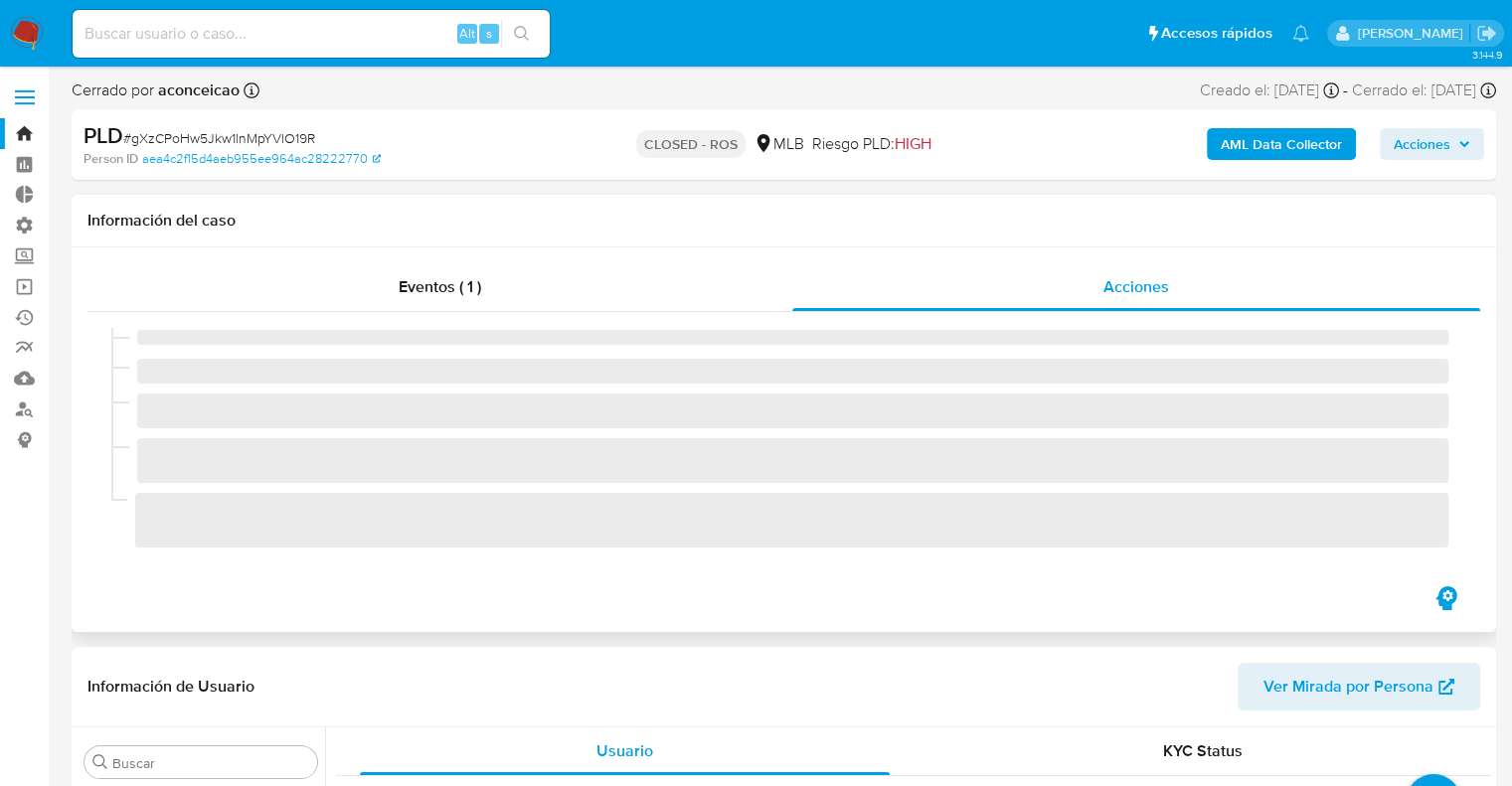 select on "10" 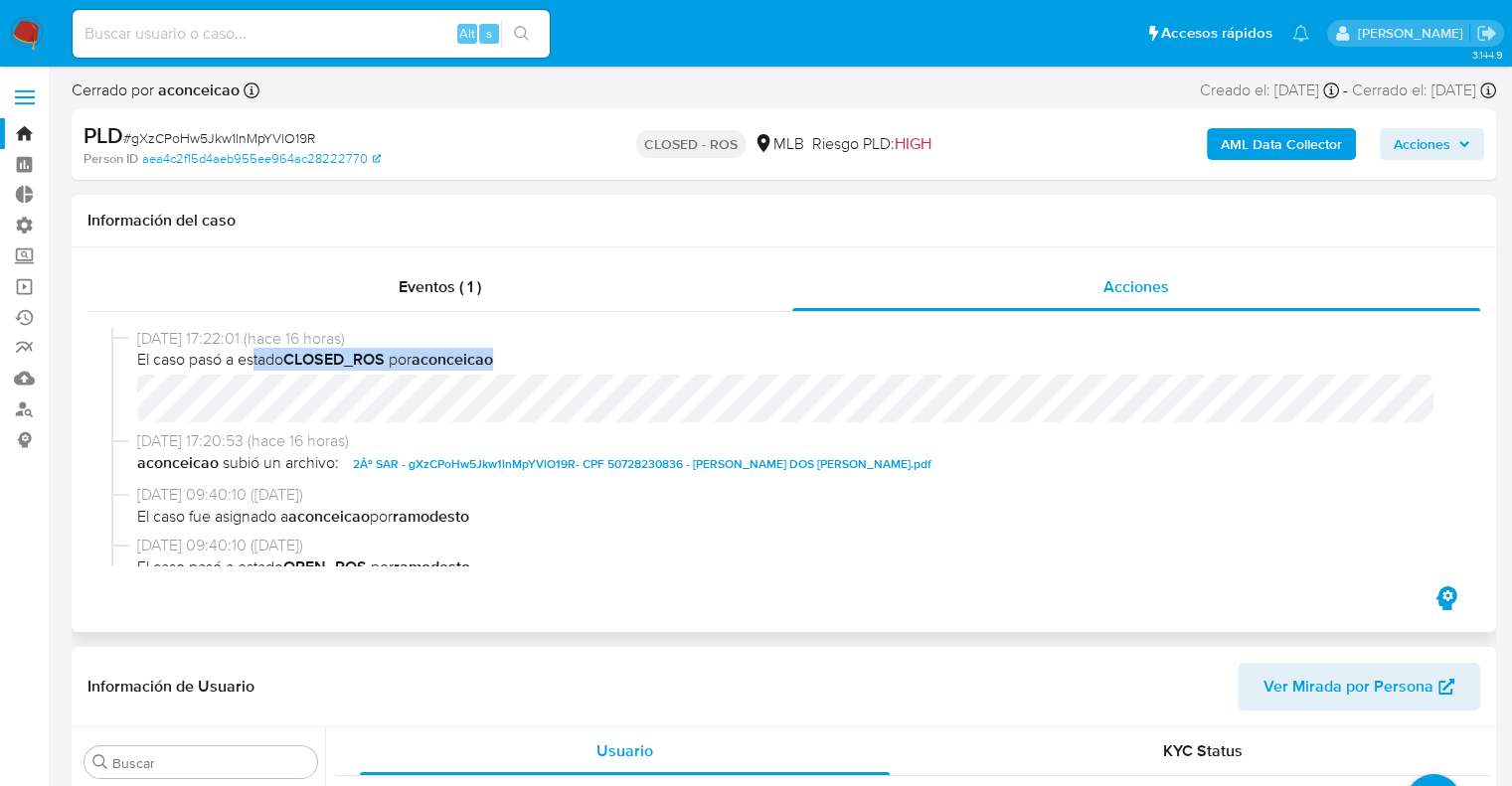 drag, startPoint x: 252, startPoint y: 361, endPoint x: 663, endPoint y: 354, distance: 411.05961 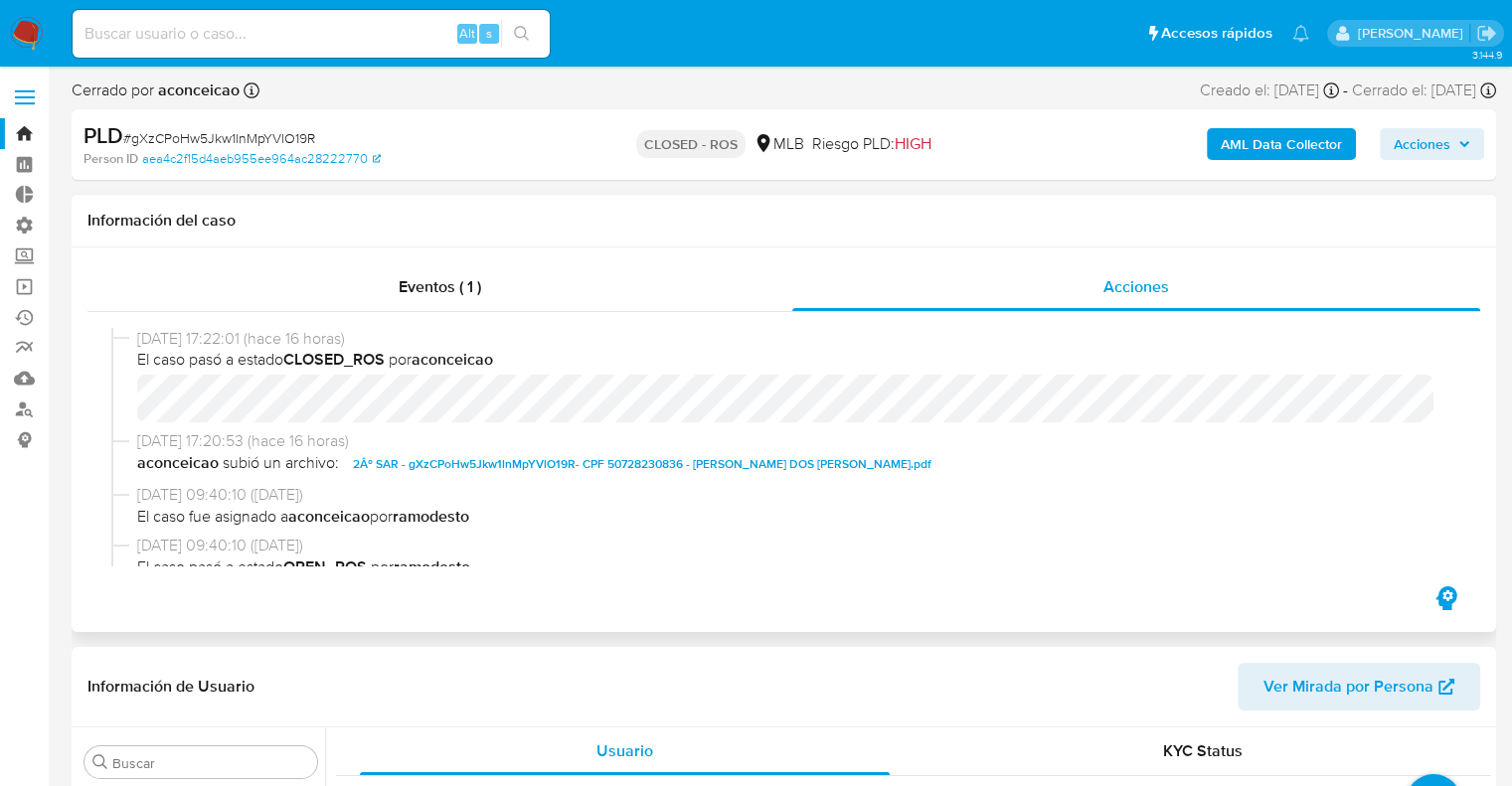 click on "[DATE] 17:22:01 (hace 16 horas)" at bounding box center (792, 339) 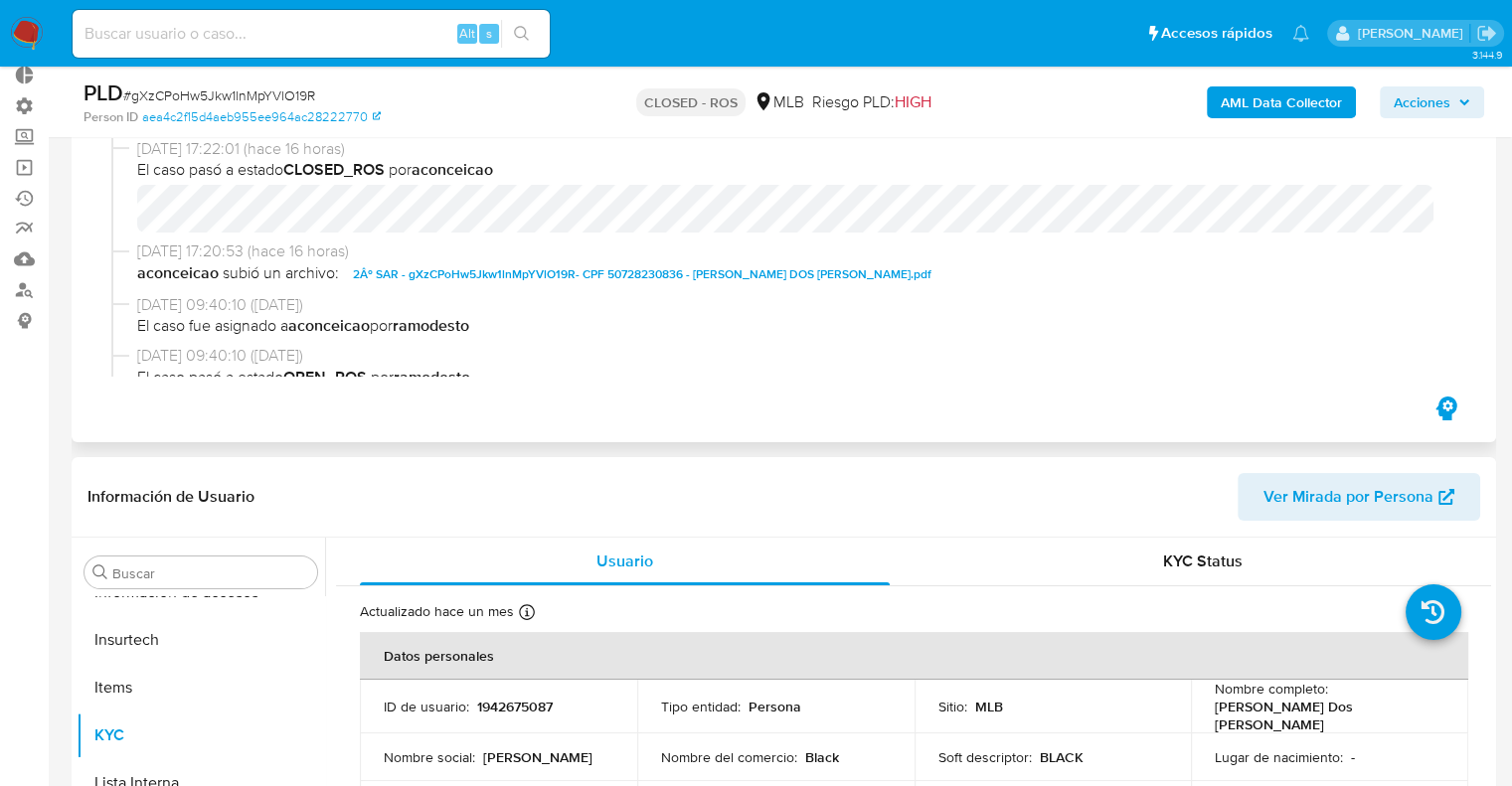 scroll, scrollTop: 79, scrollLeft: 0, axis: vertical 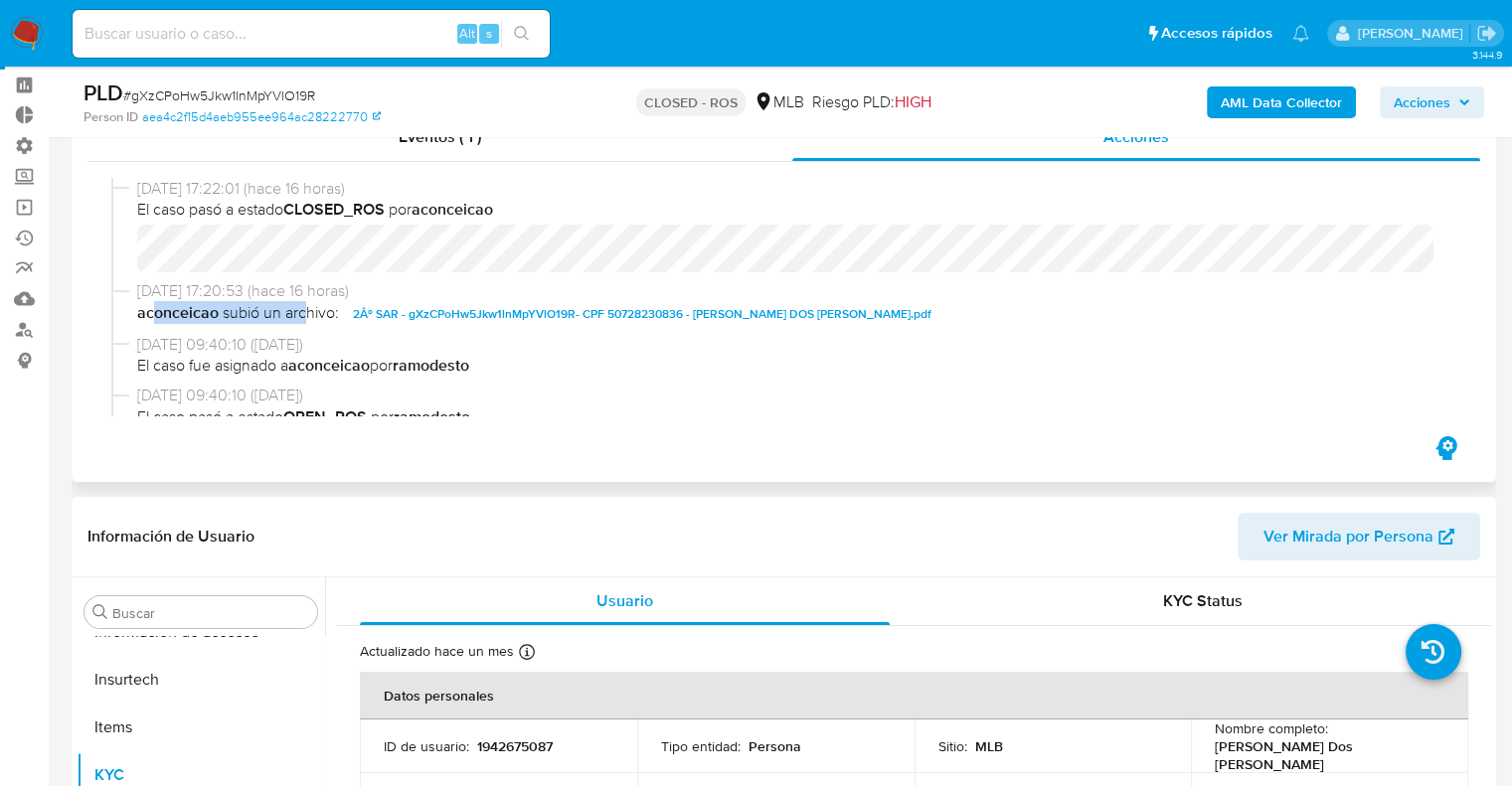 drag, startPoint x: 149, startPoint y: 301, endPoint x: 299, endPoint y: 321, distance: 151.32746 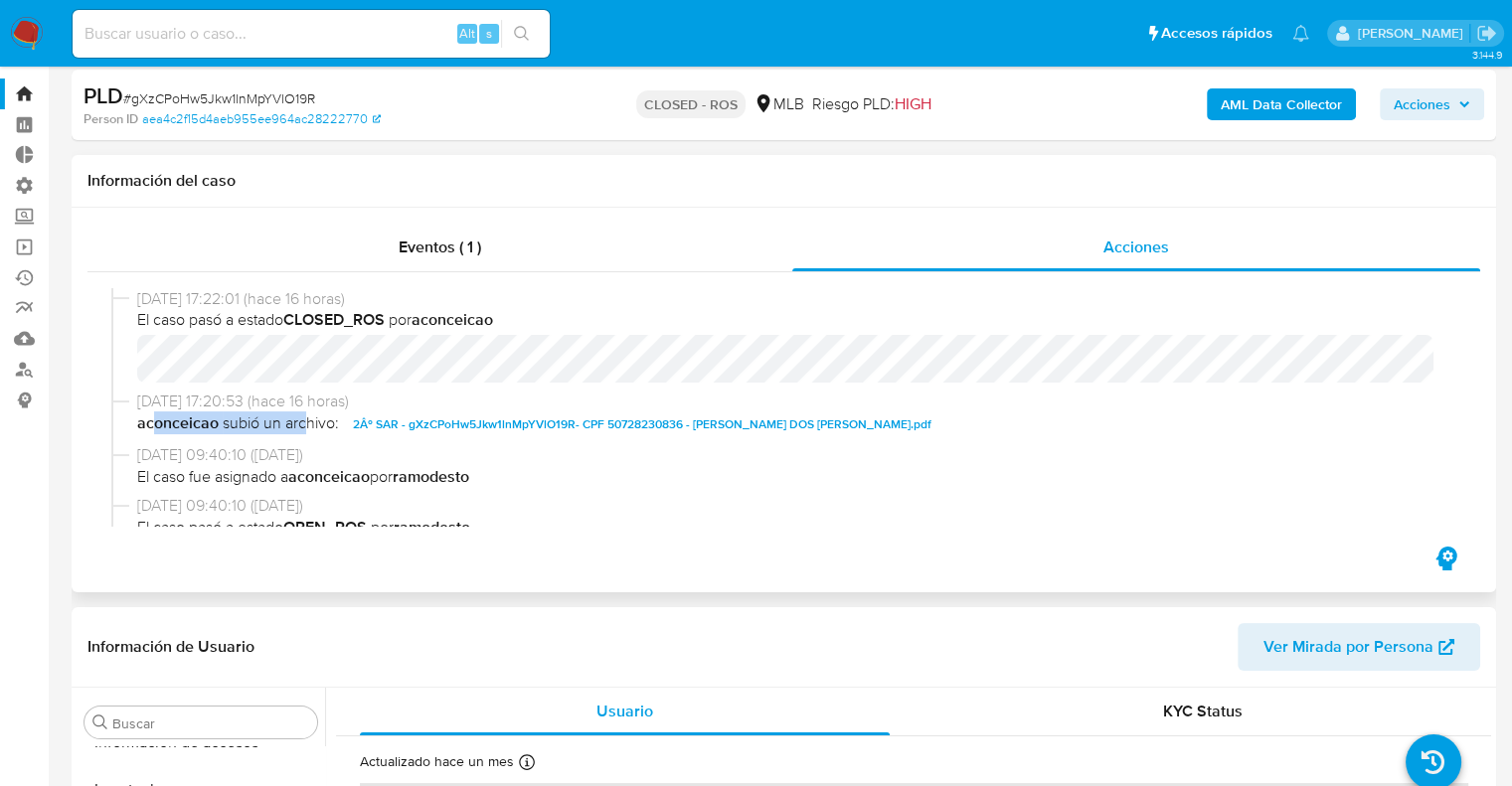 scroll, scrollTop: 0, scrollLeft: 0, axis: both 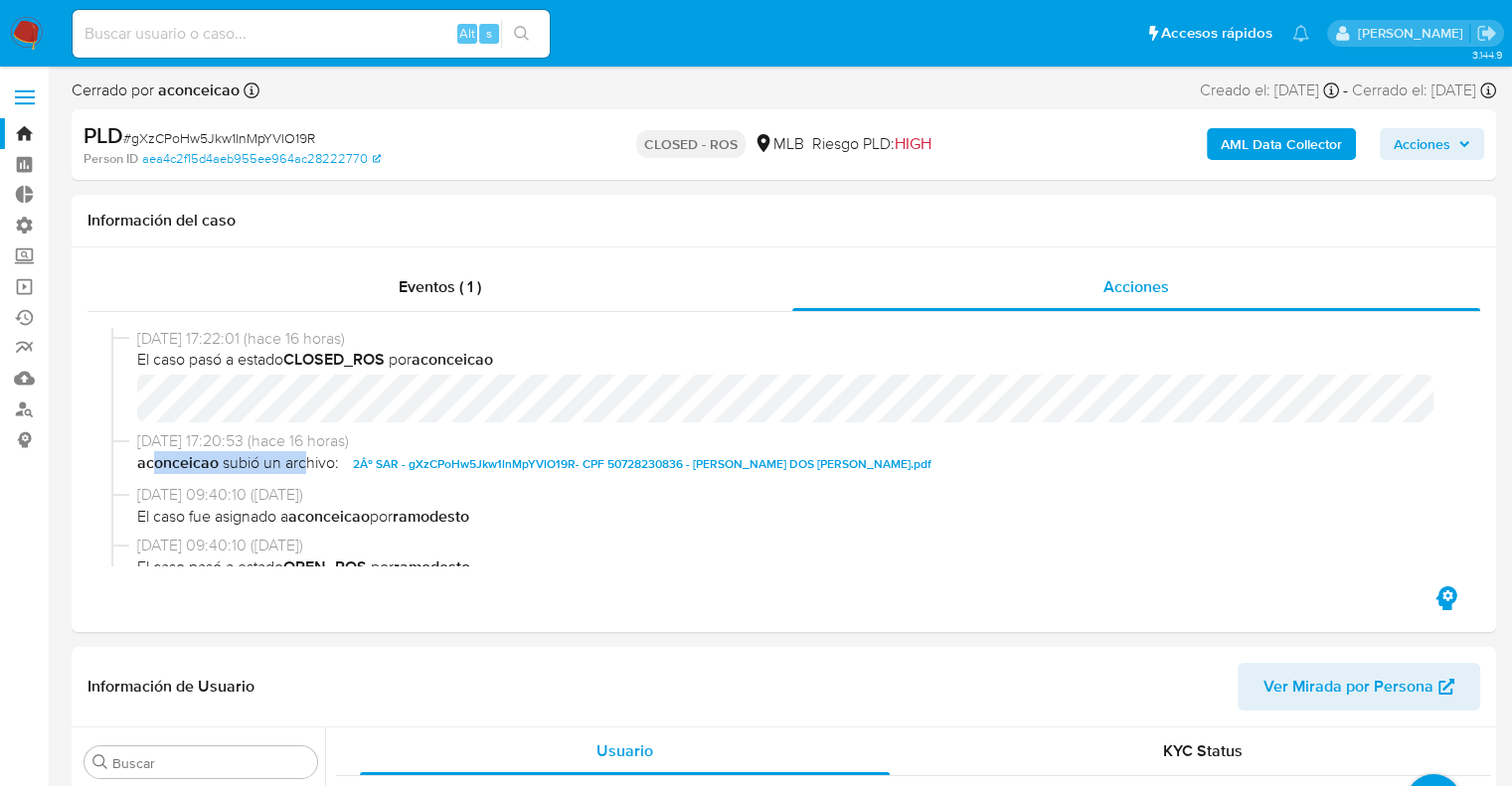 click on "Cerrado por   aconceicao   Asignado el: [DATE] 14:26:51 Creado el: [DATE]   Creado el: [DATE] 00:23:50 - Cerrado el: [DATE]   Cerrado el: [DATE] 17:22:01" at bounding box center (783, 94) 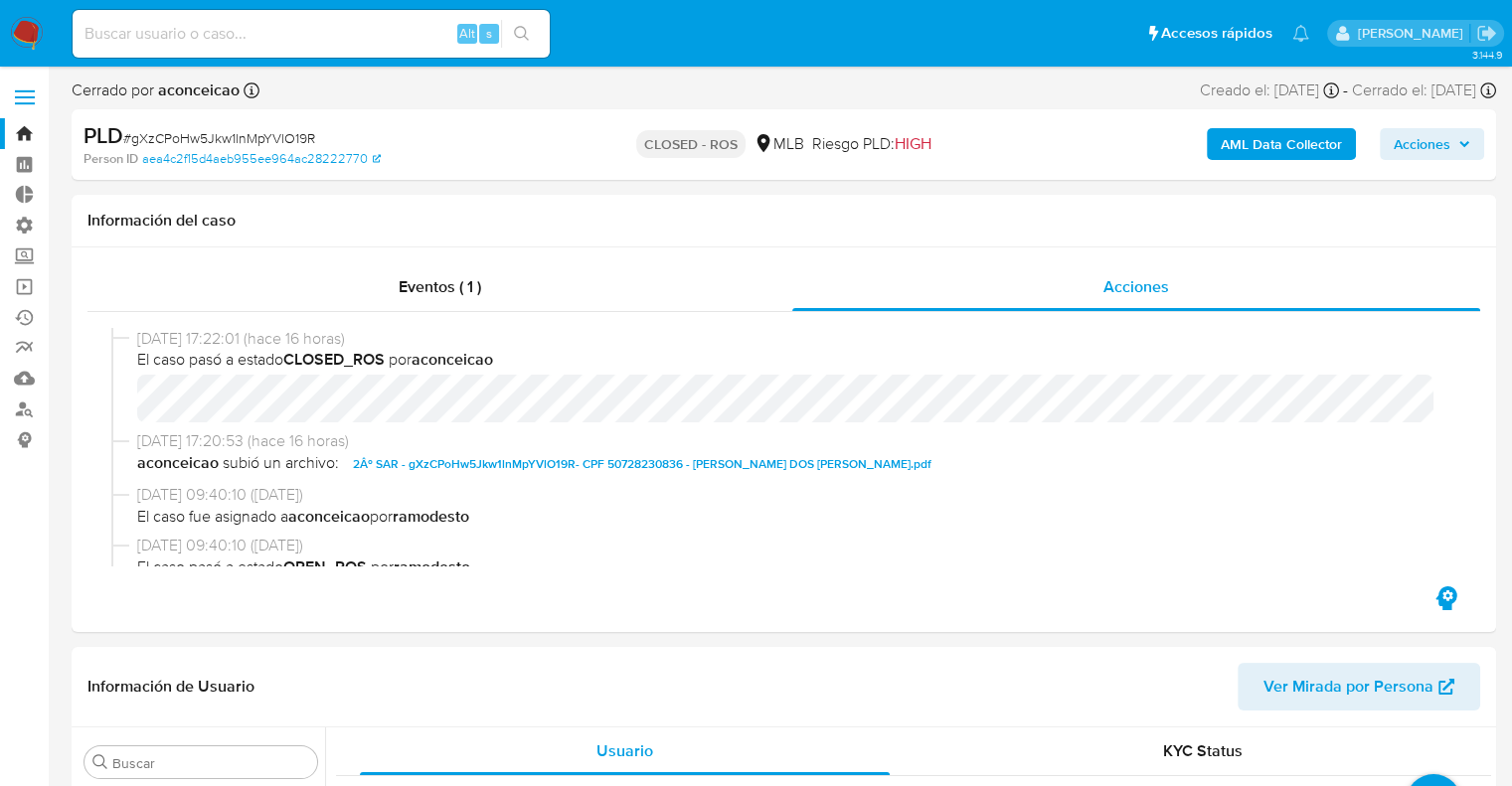 click on "Cerrado por   aconceicao   Asignado el: [DATE] 14:26:51 Creado el: [DATE]   Creado el: [DATE] 00:23:50 - Cerrado el: [DATE]   Cerrado el: [DATE] 17:22:01" at bounding box center (783, 94) 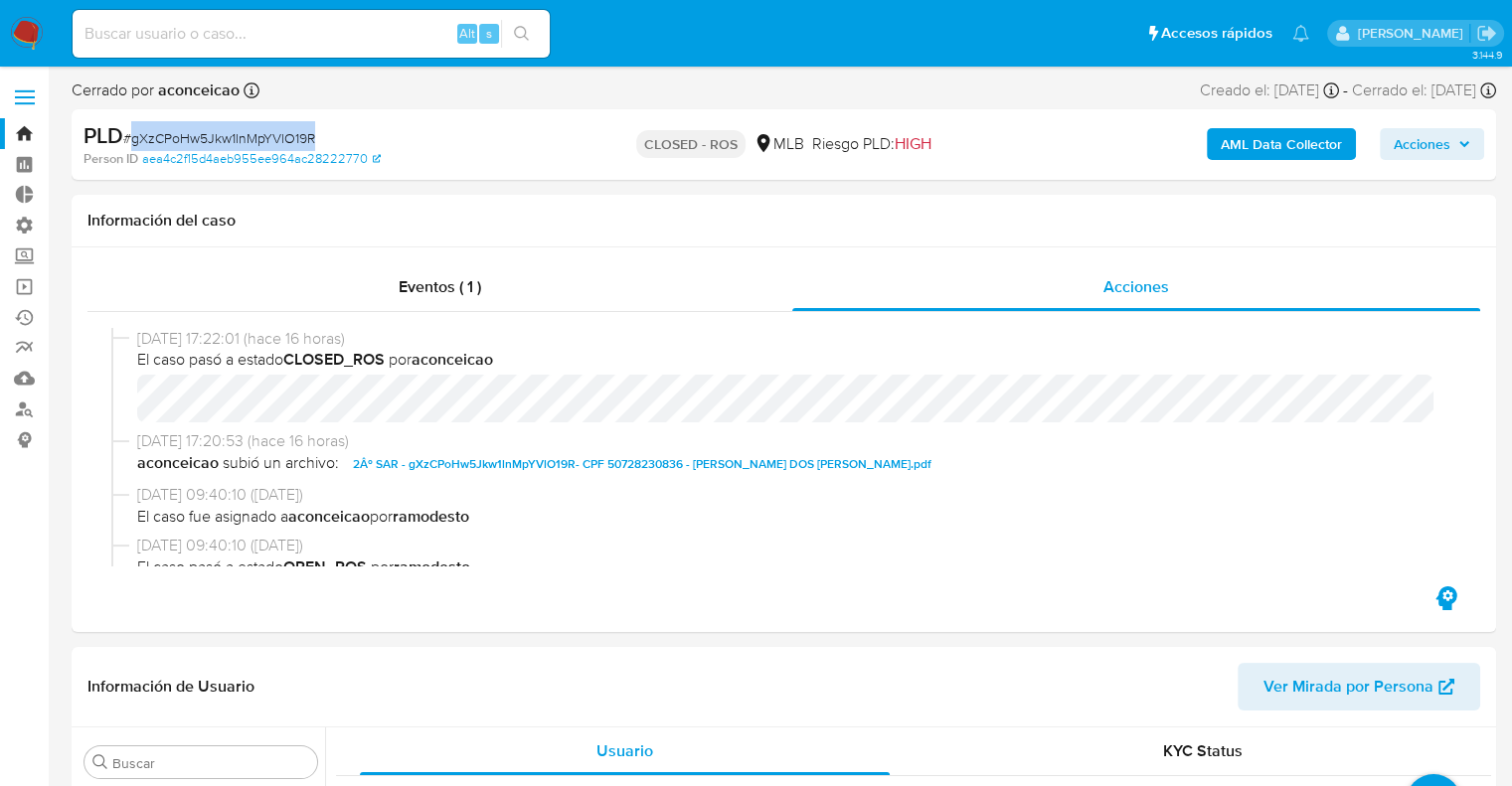 drag, startPoint x: 332, startPoint y: 129, endPoint x: 129, endPoint y: 146, distance: 203.7106 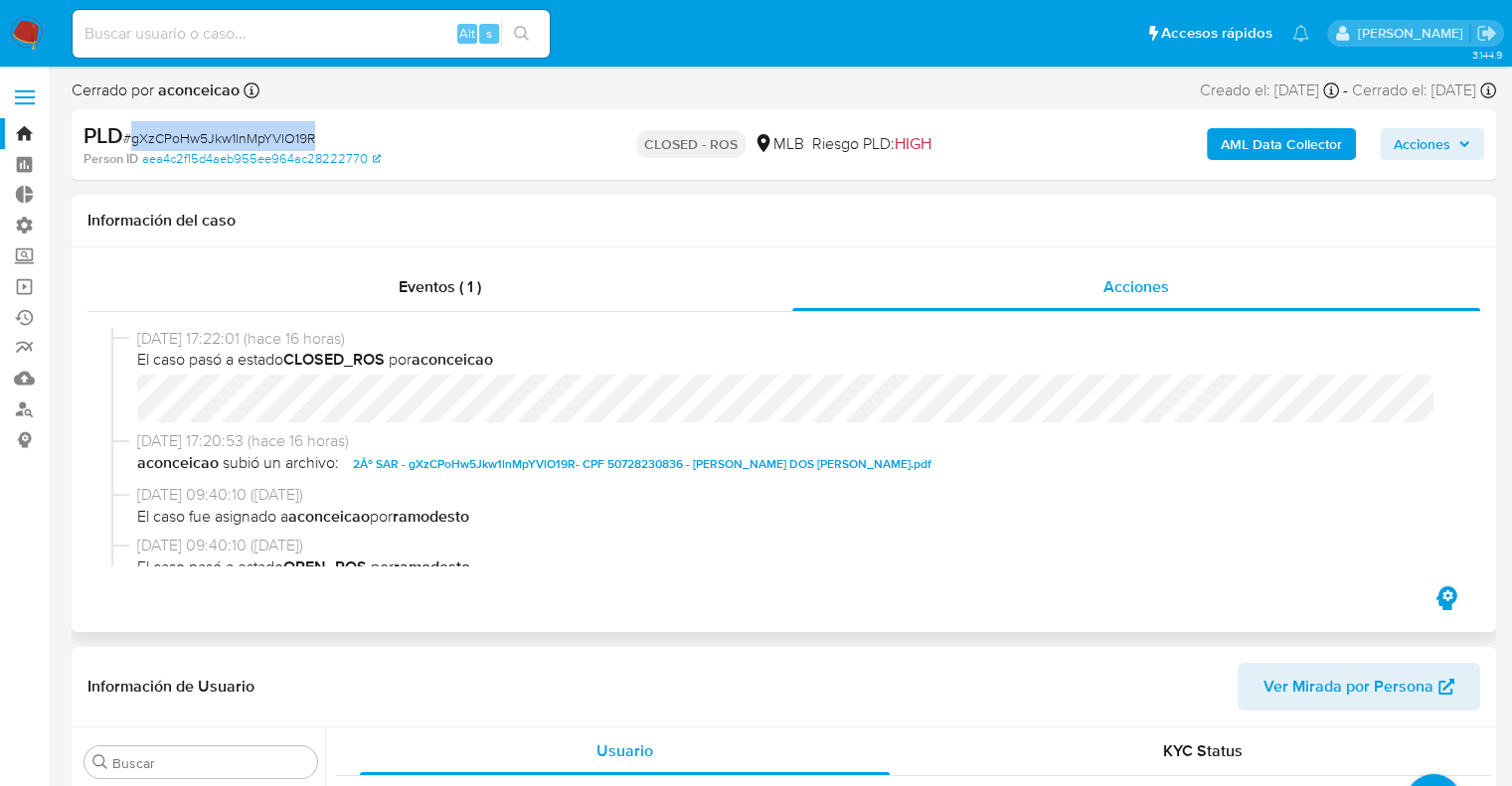 copy on "gXzCPoHw5Jkw1lnMpYVlO19R" 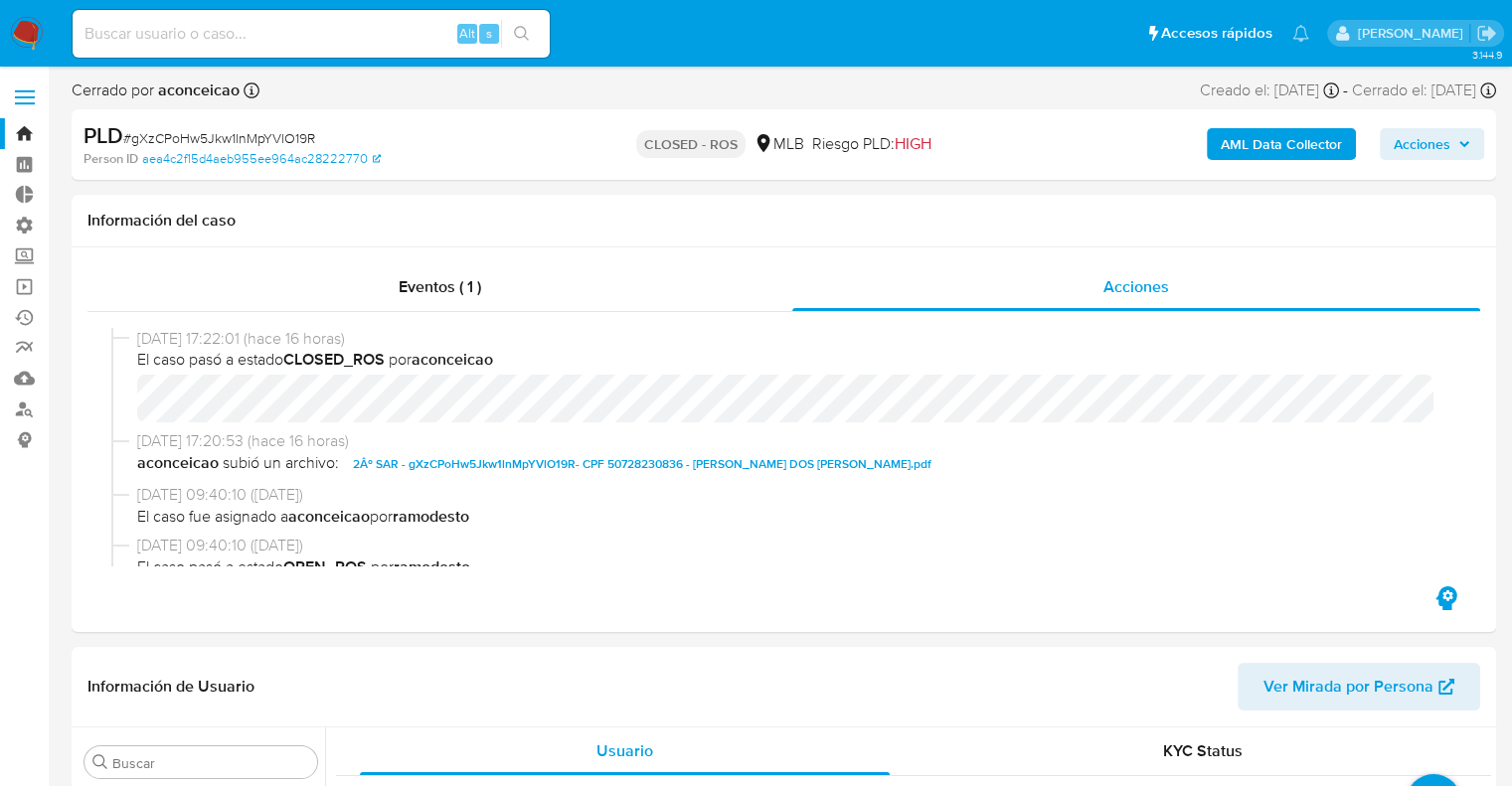 click on "Alt s" at bounding box center [311, 34] 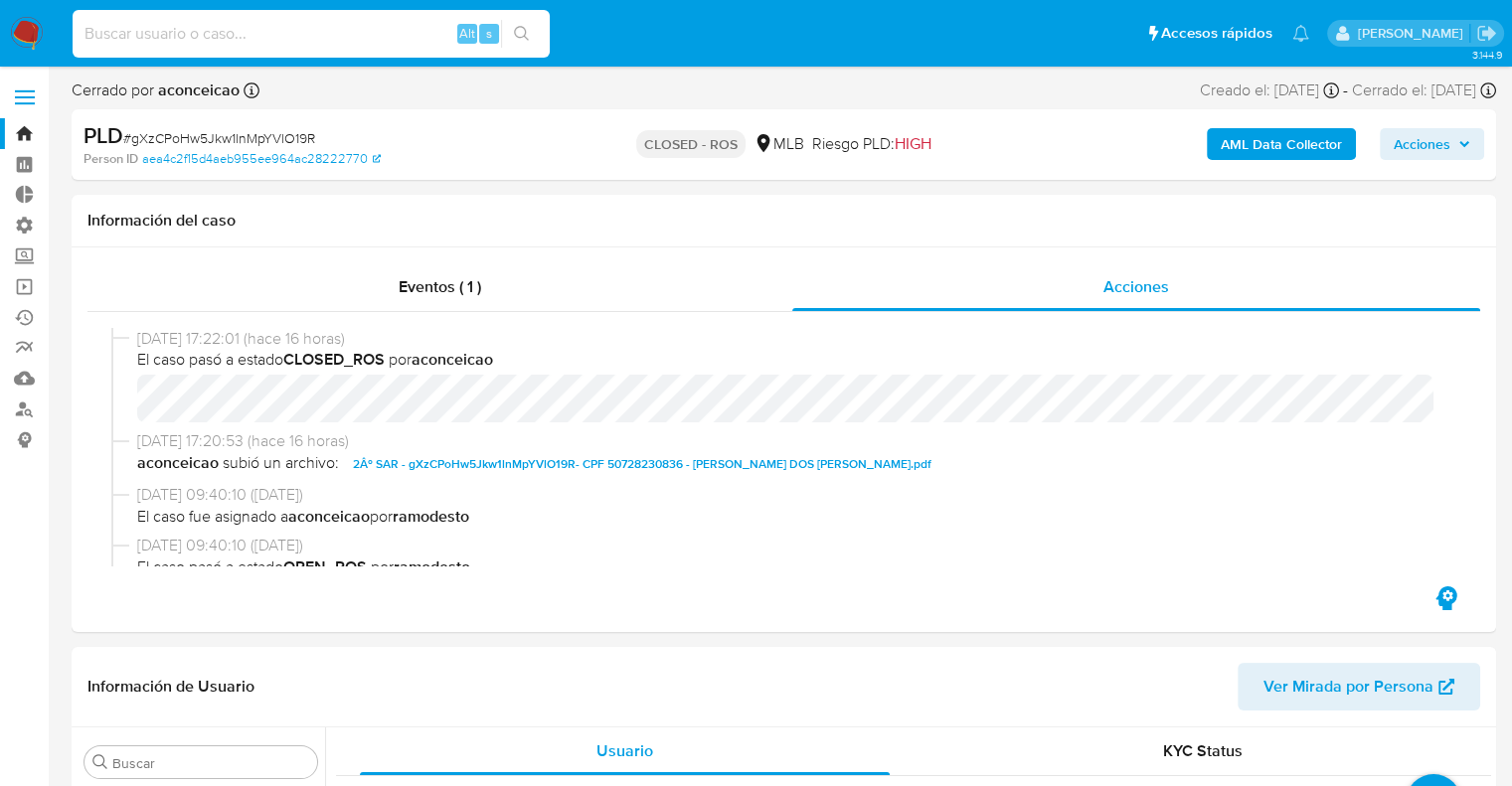 paste on "1860337221" 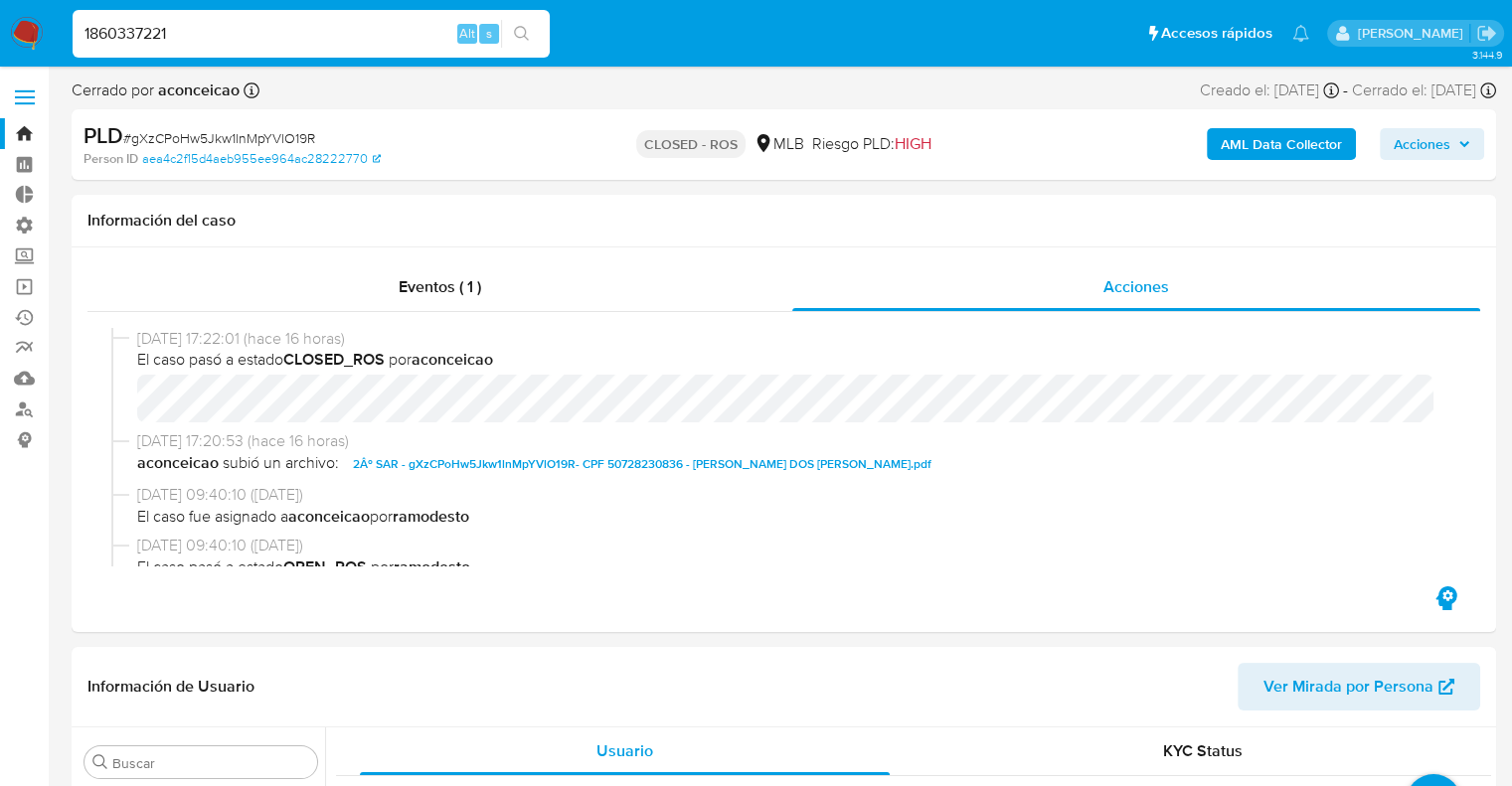 type on "1860337221" 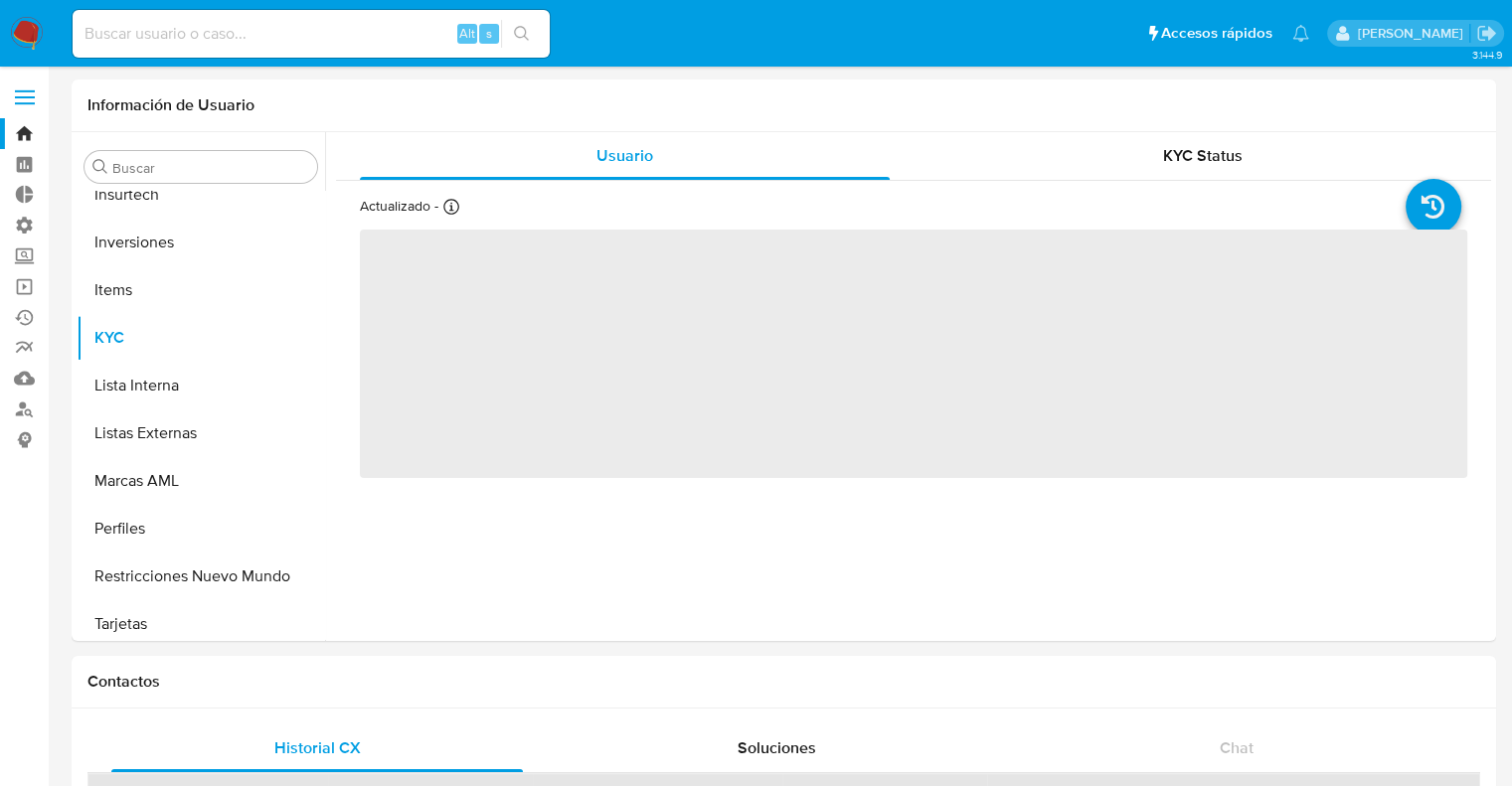 scroll, scrollTop: 886, scrollLeft: 0, axis: vertical 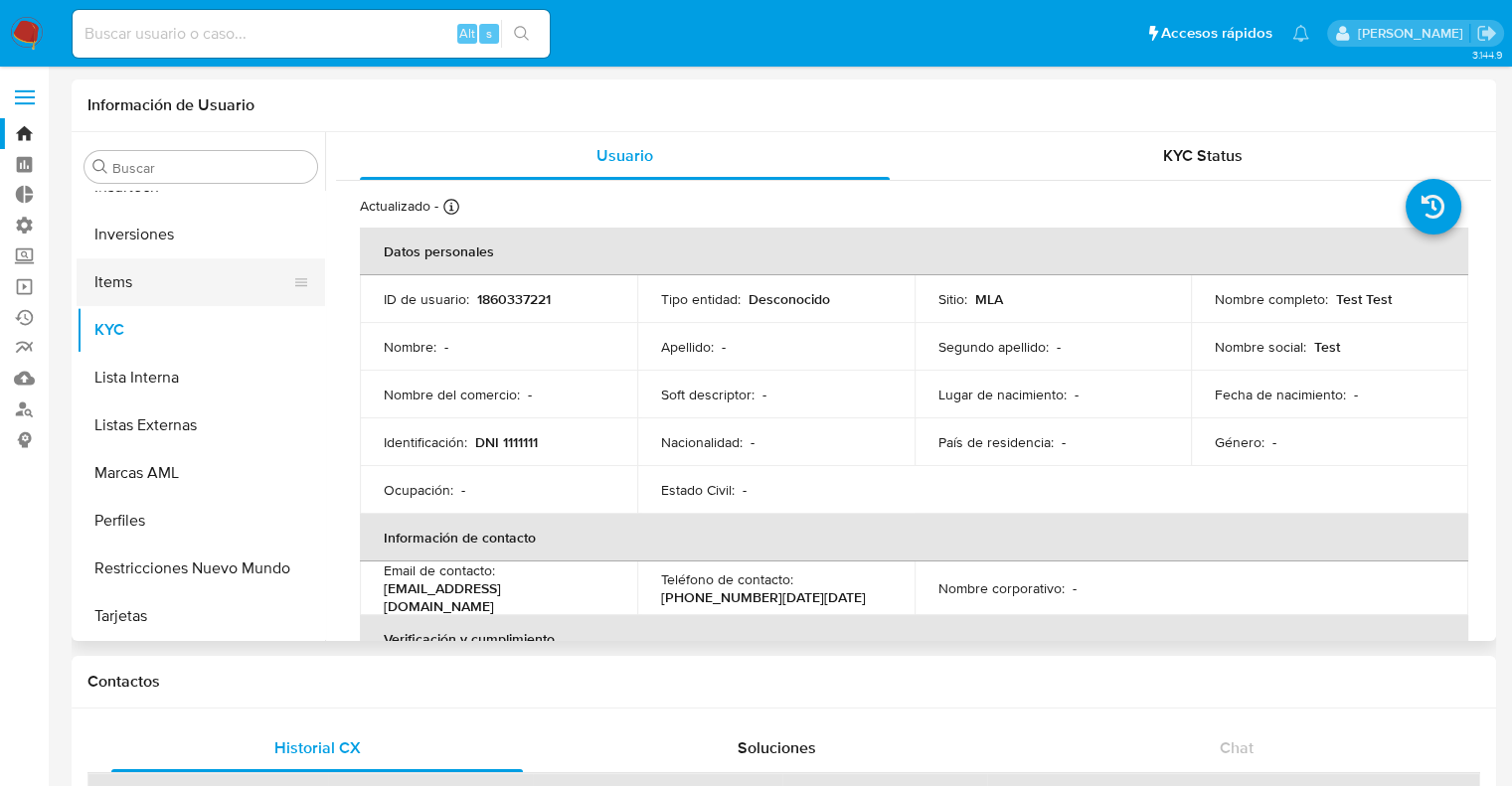 select on "10" 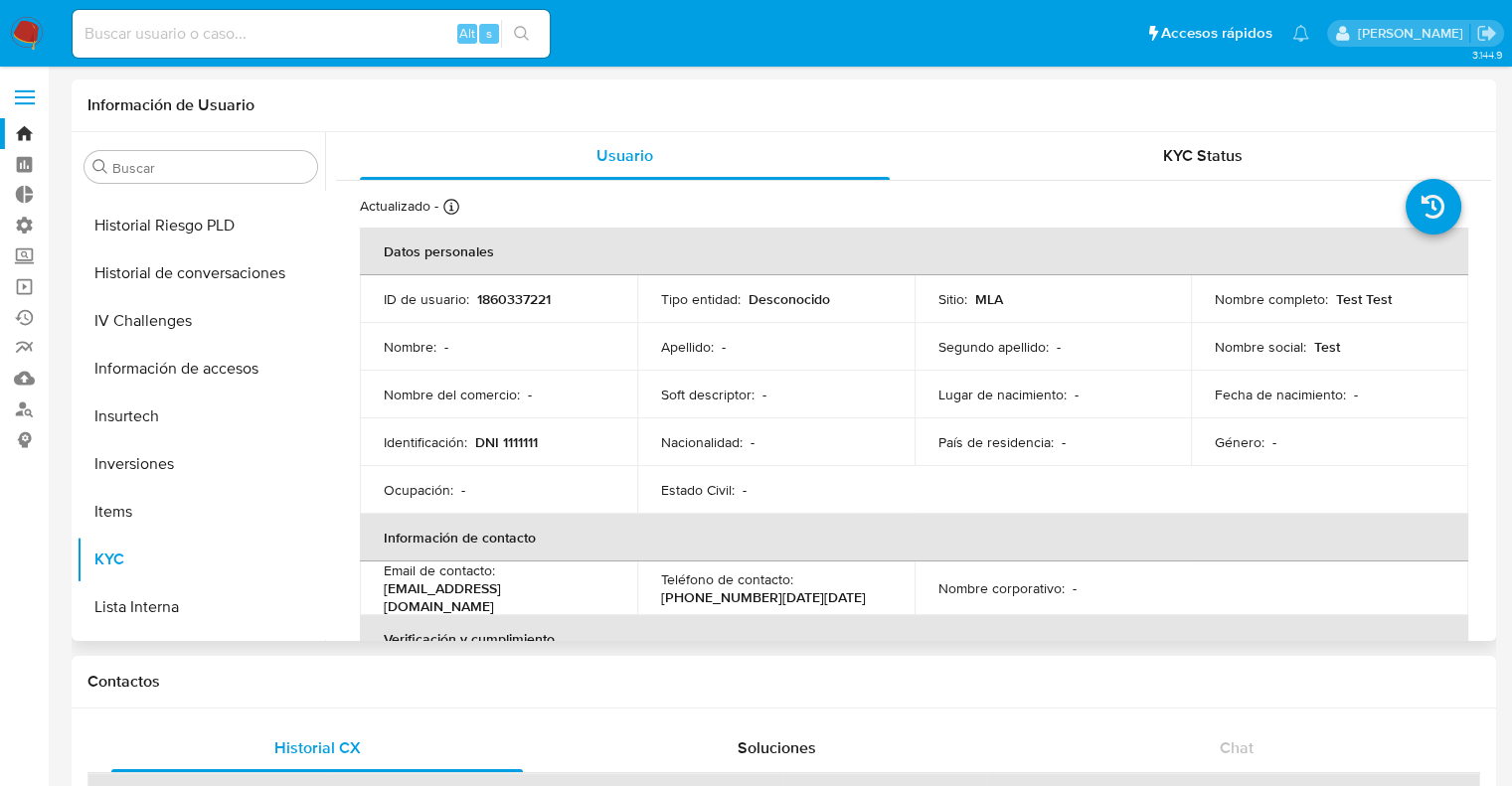 scroll, scrollTop: 648, scrollLeft: 0, axis: vertical 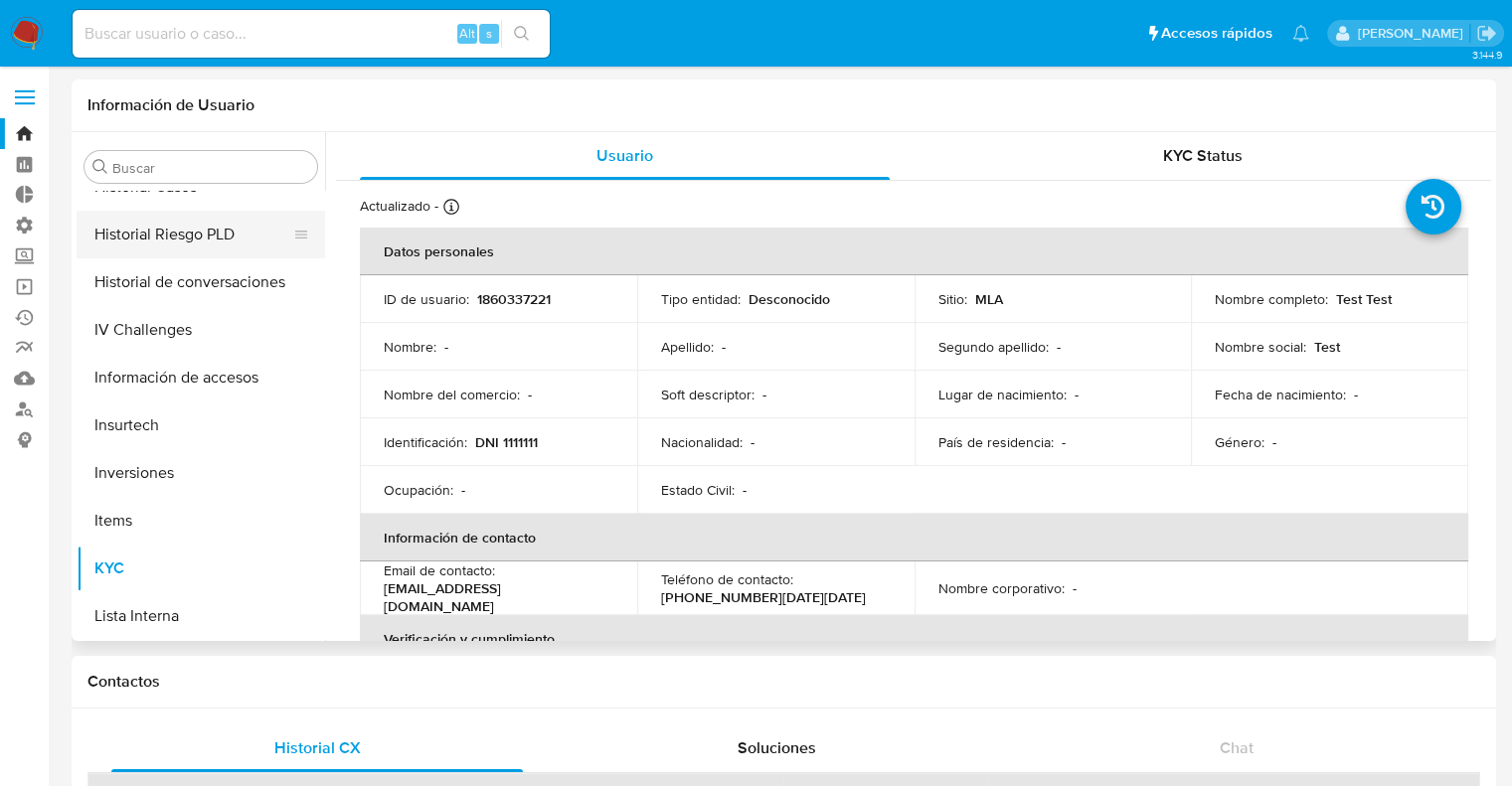 click on "Historial Riesgo PLD" at bounding box center (193, 235) 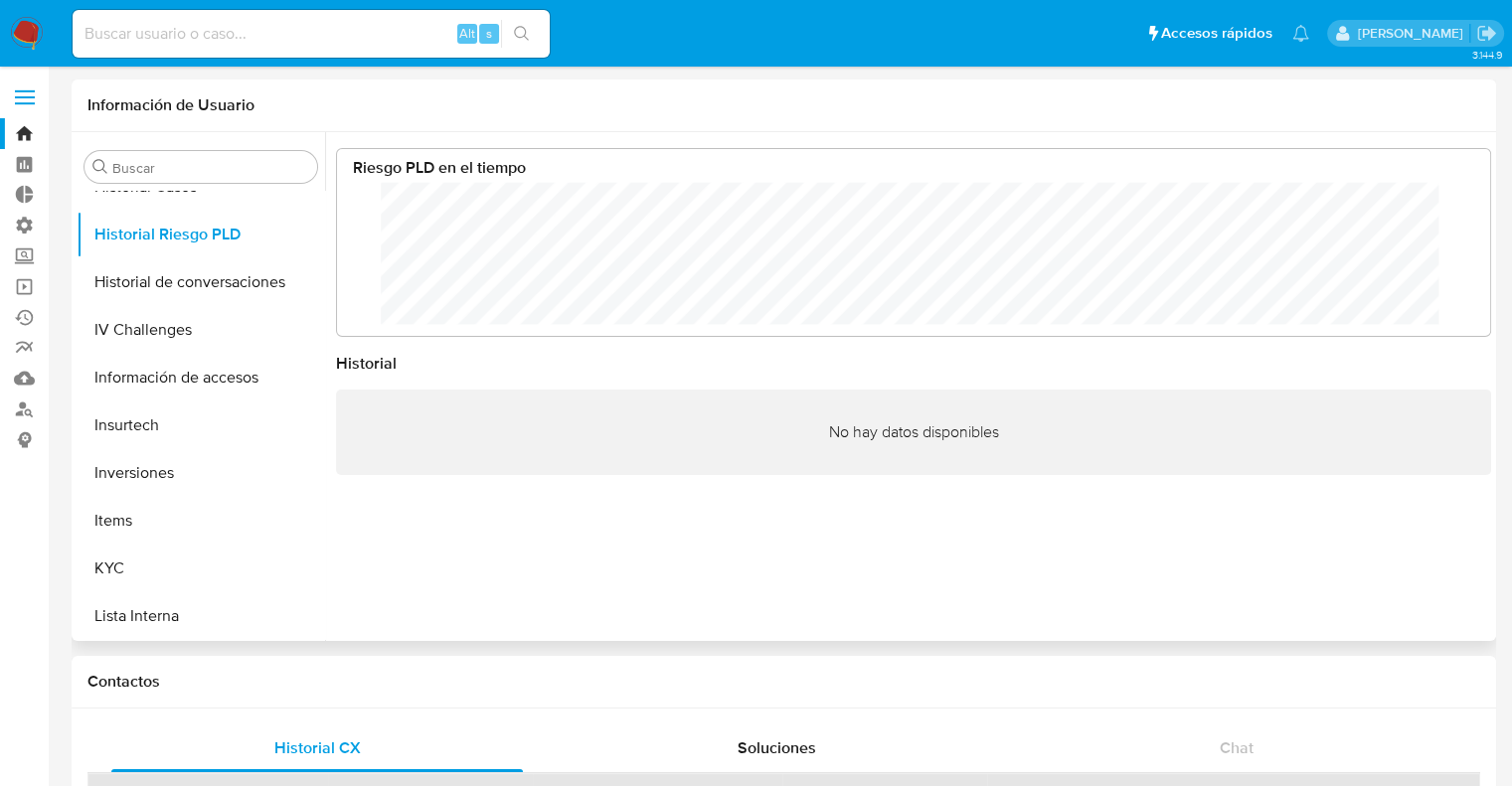 scroll, scrollTop: 993529, scrollLeft: 992968, axis: both 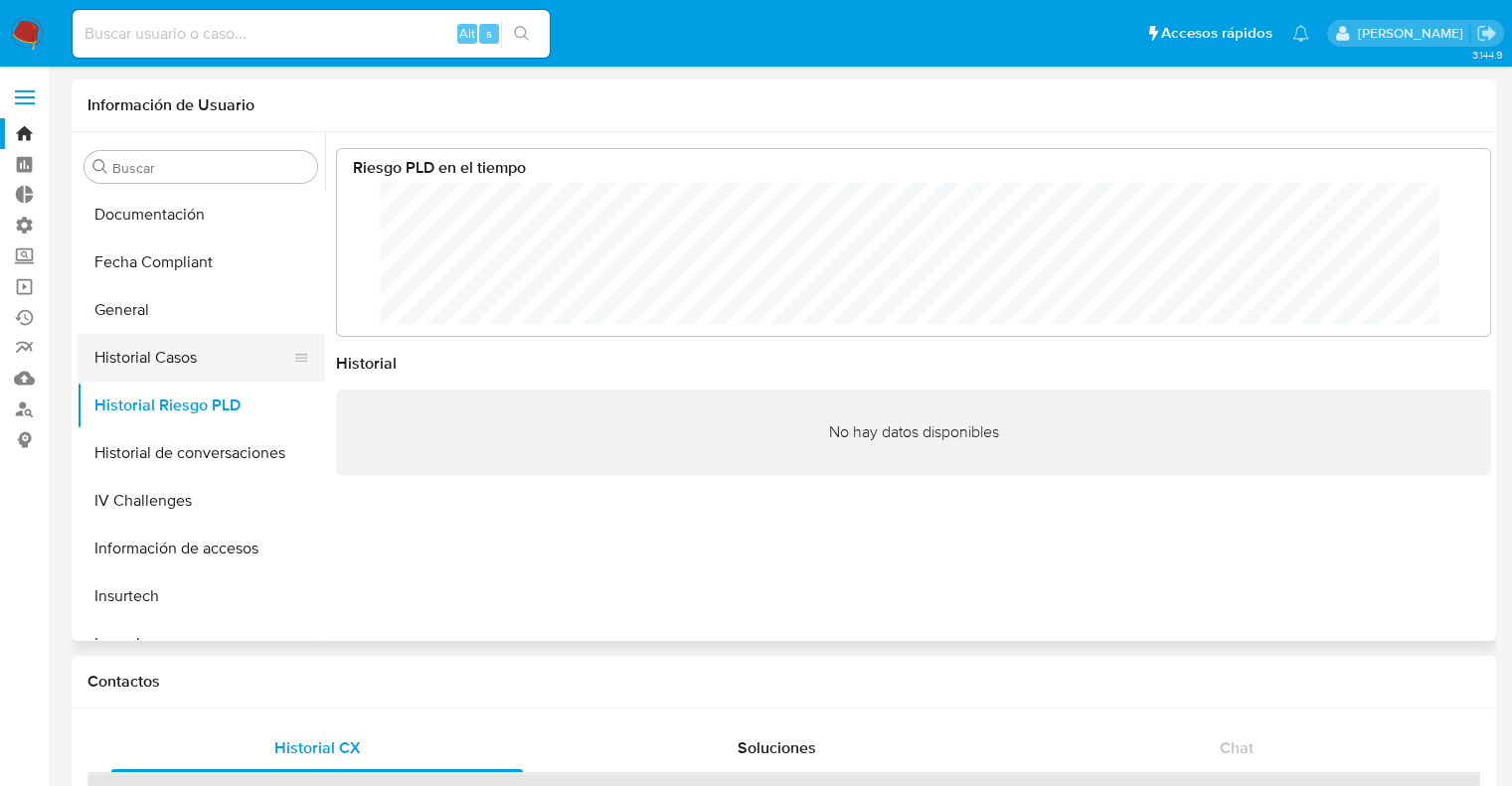 click on "Historial Casos" at bounding box center [193, 358] 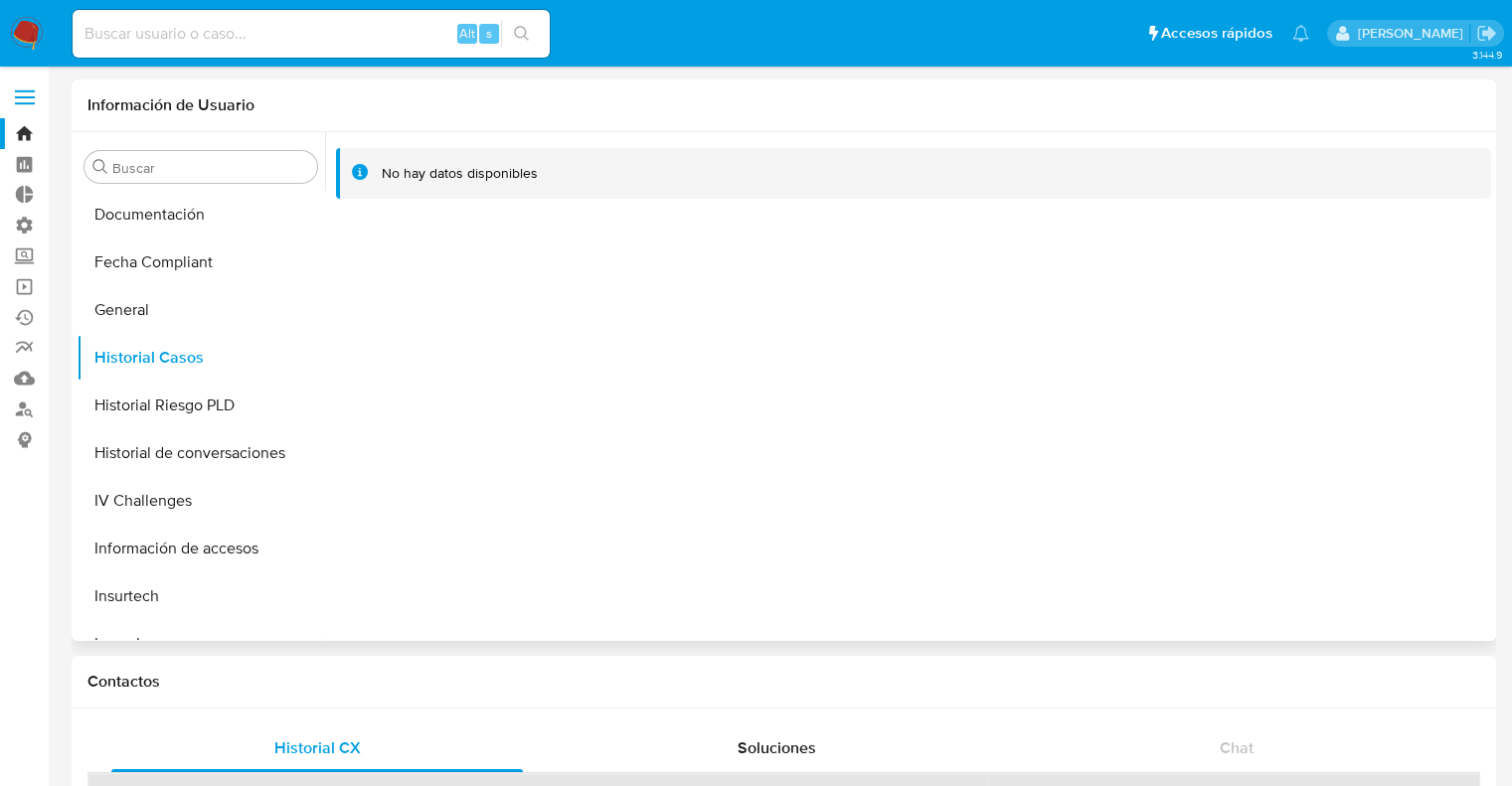drag, startPoint x: 327, startPoint y: 424, endPoint x: 328, endPoint y: 237, distance: 187.00267 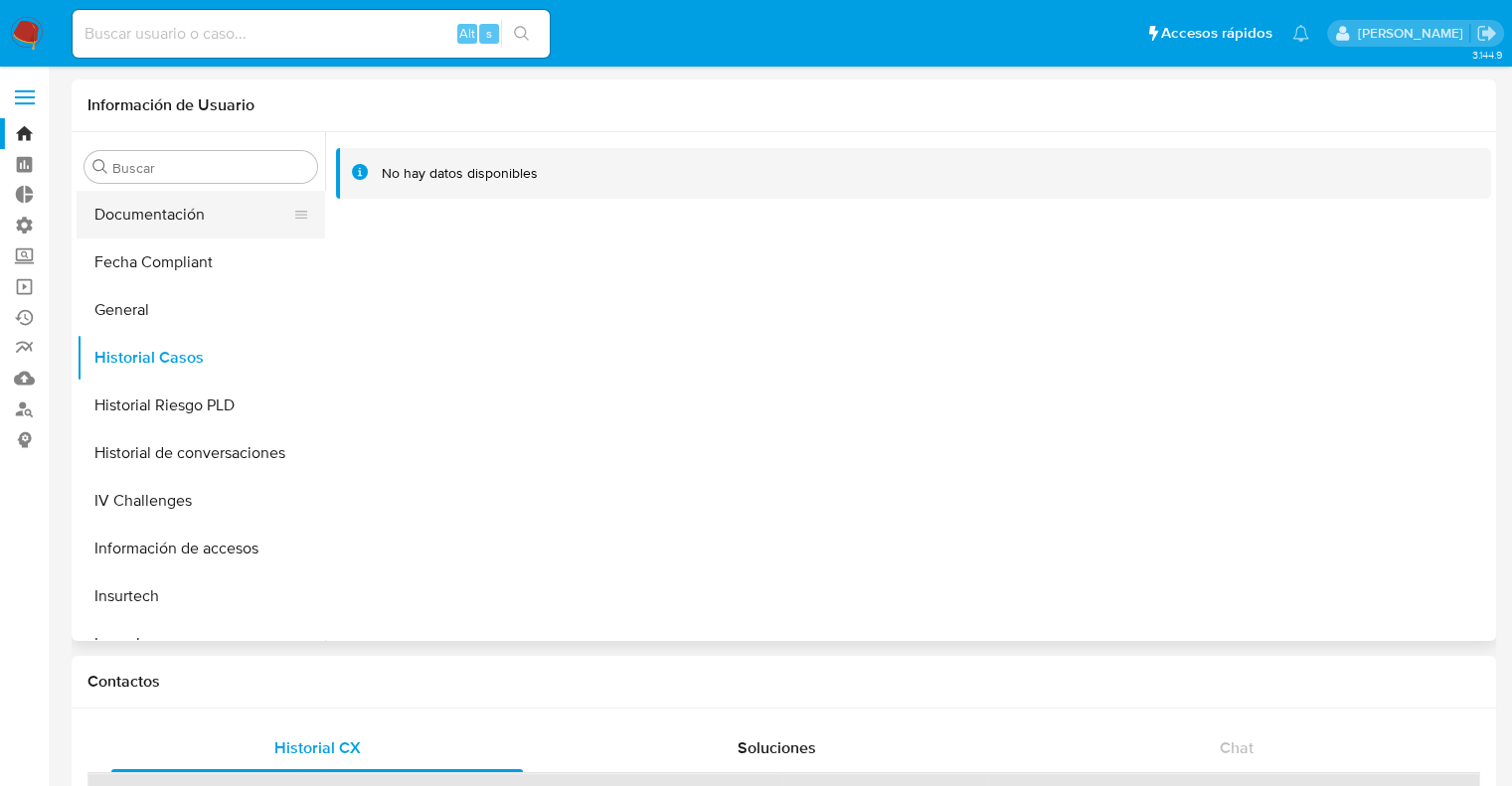 drag, startPoint x: 312, startPoint y: 409, endPoint x: 314, endPoint y: 220, distance: 189.01058 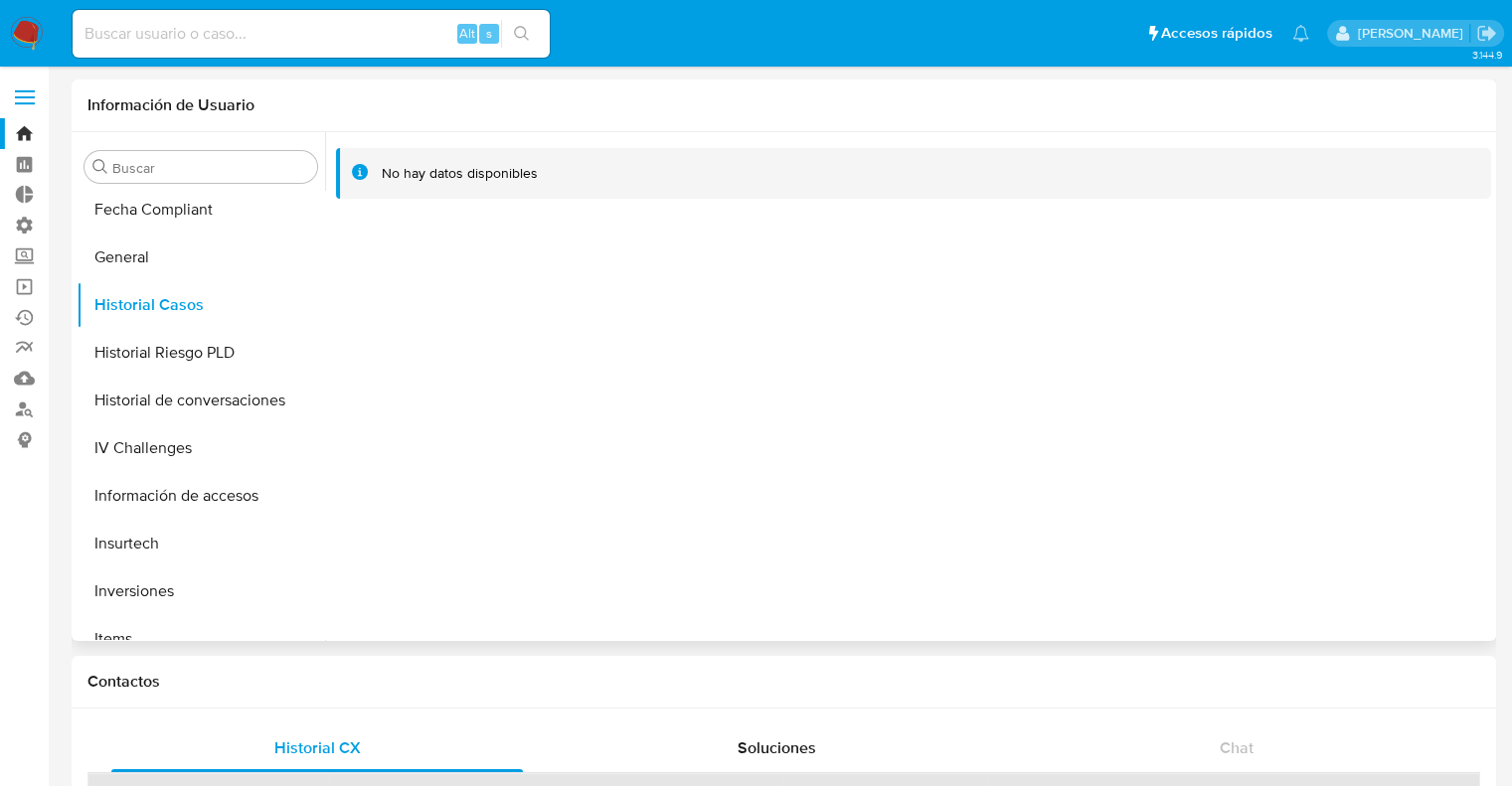 scroll, scrollTop: 525, scrollLeft: 0, axis: vertical 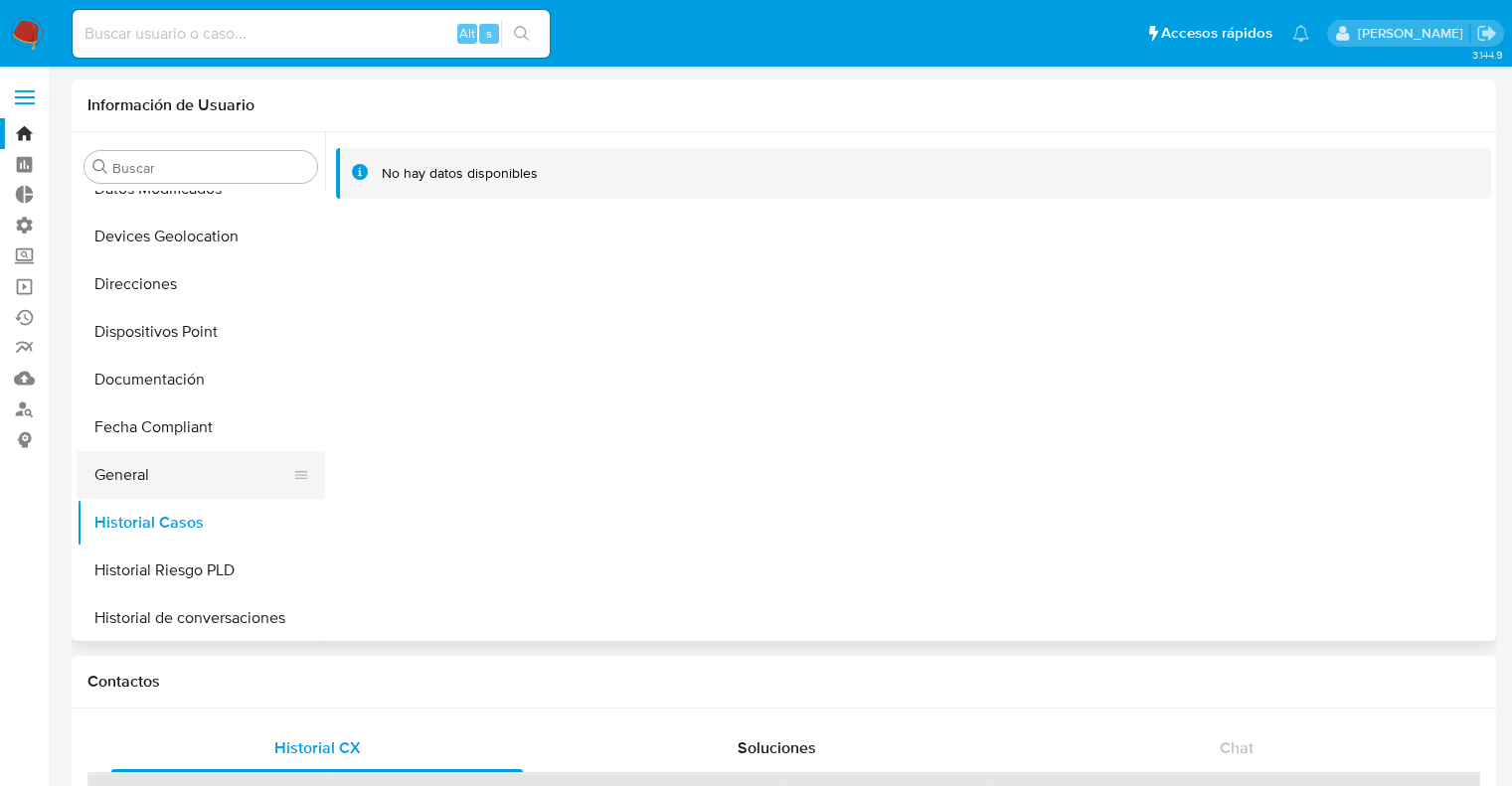 click on "General" at bounding box center (193, 475) 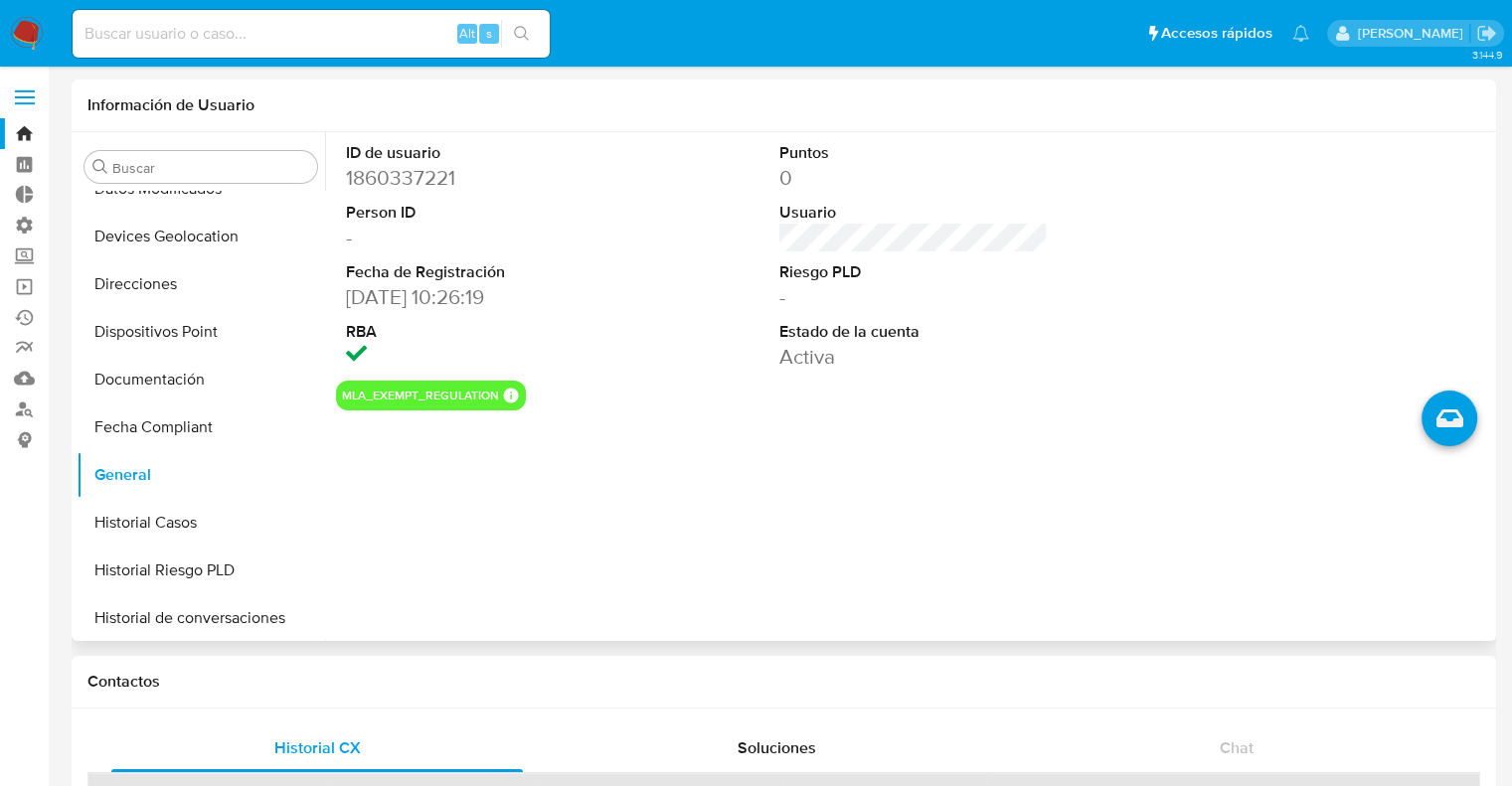 click at bounding box center [1347, 256] 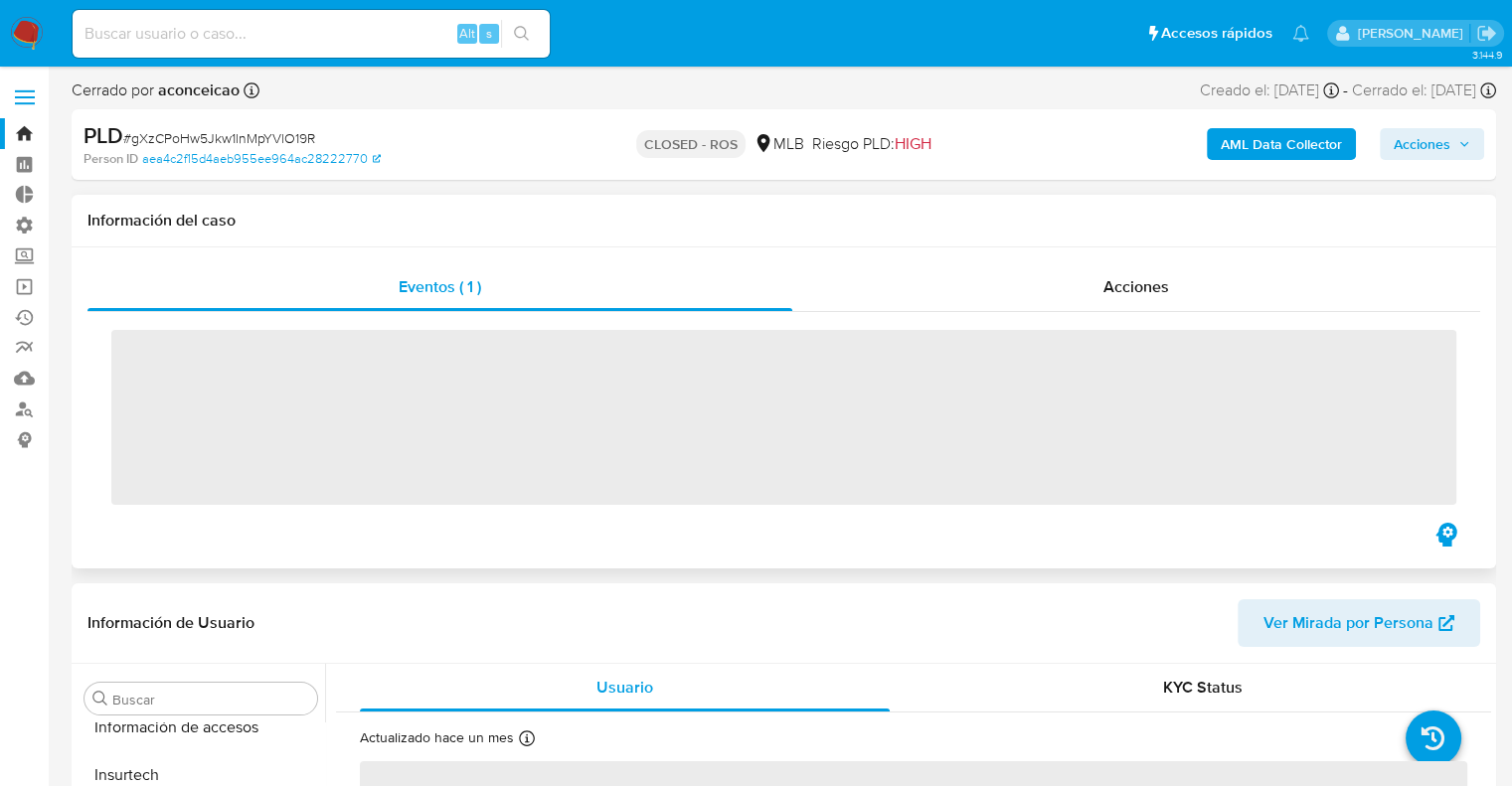 scroll, scrollTop: 839, scrollLeft: 0, axis: vertical 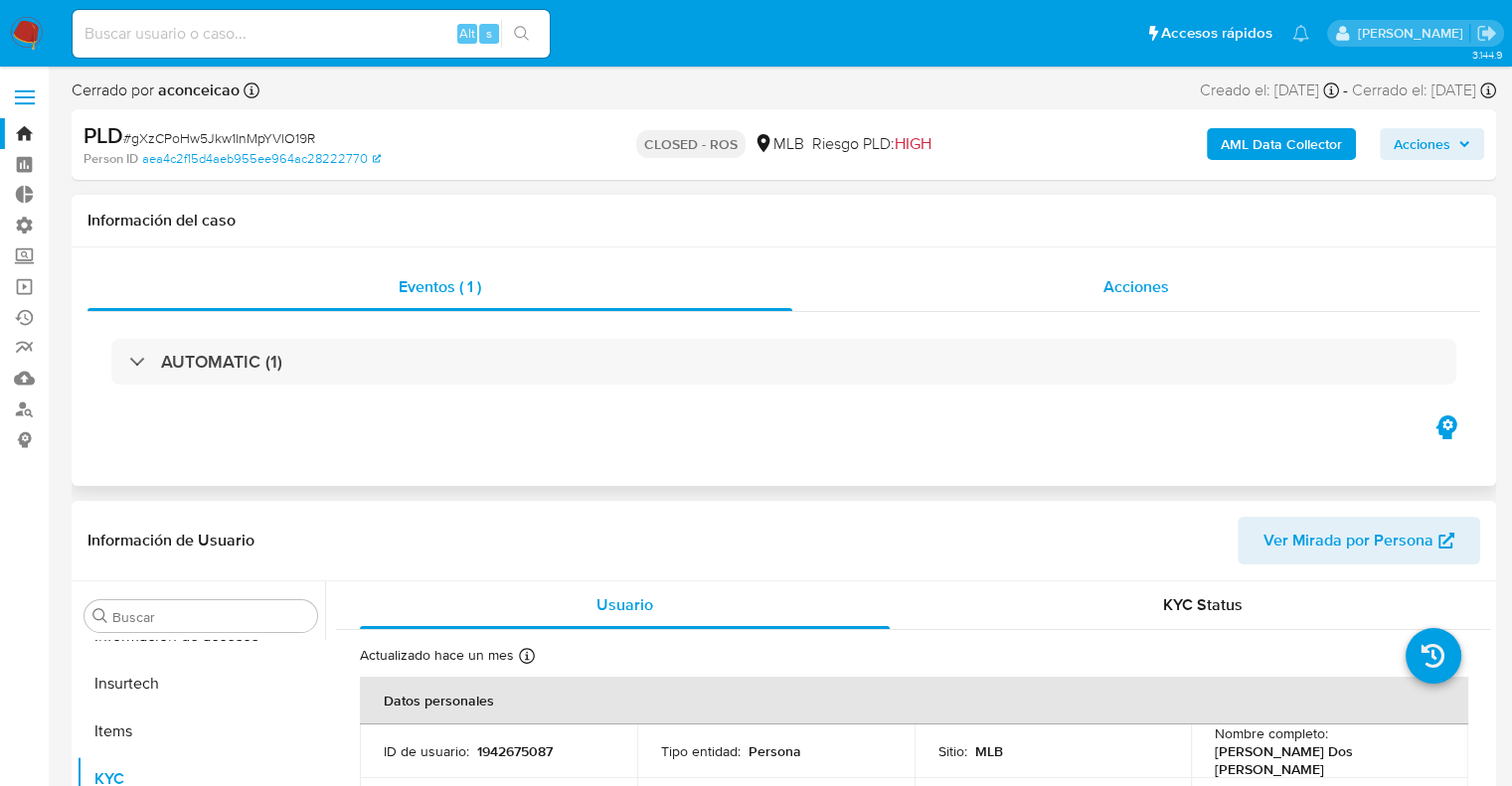 click on "Acciones" at bounding box center (1136, 287) 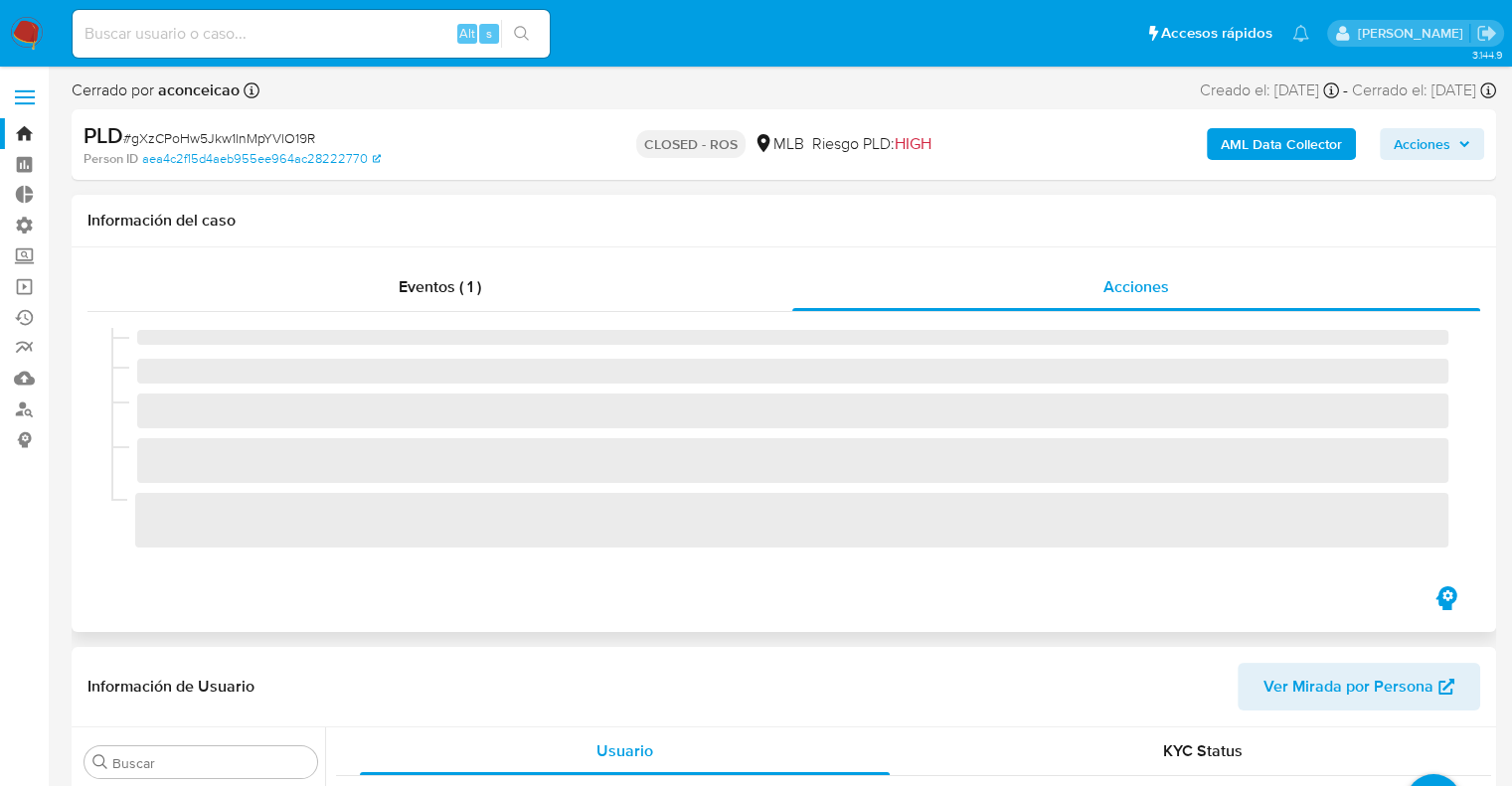 select on "10" 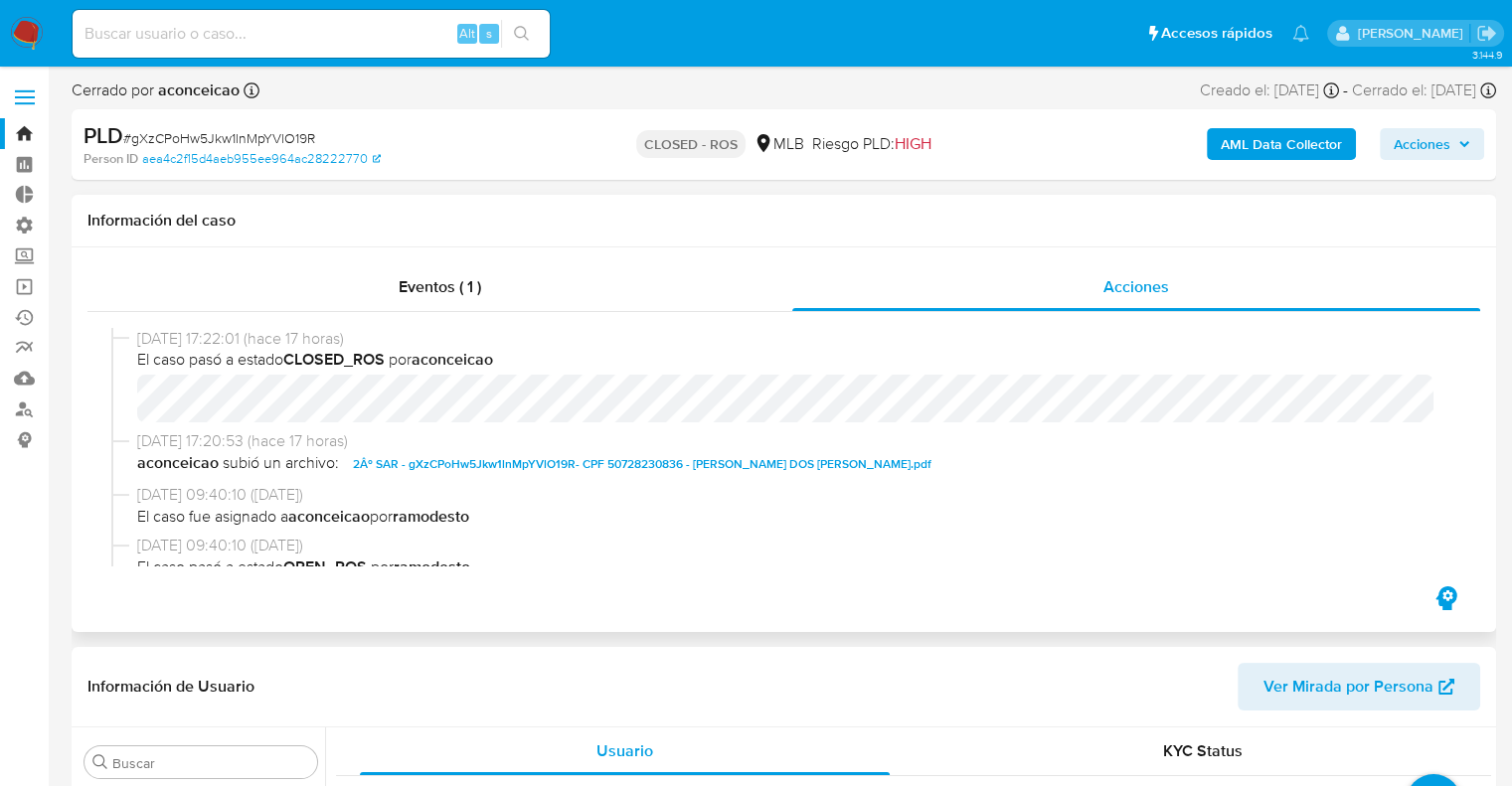 click on "CLOSED_ROS" at bounding box center (334, 359) 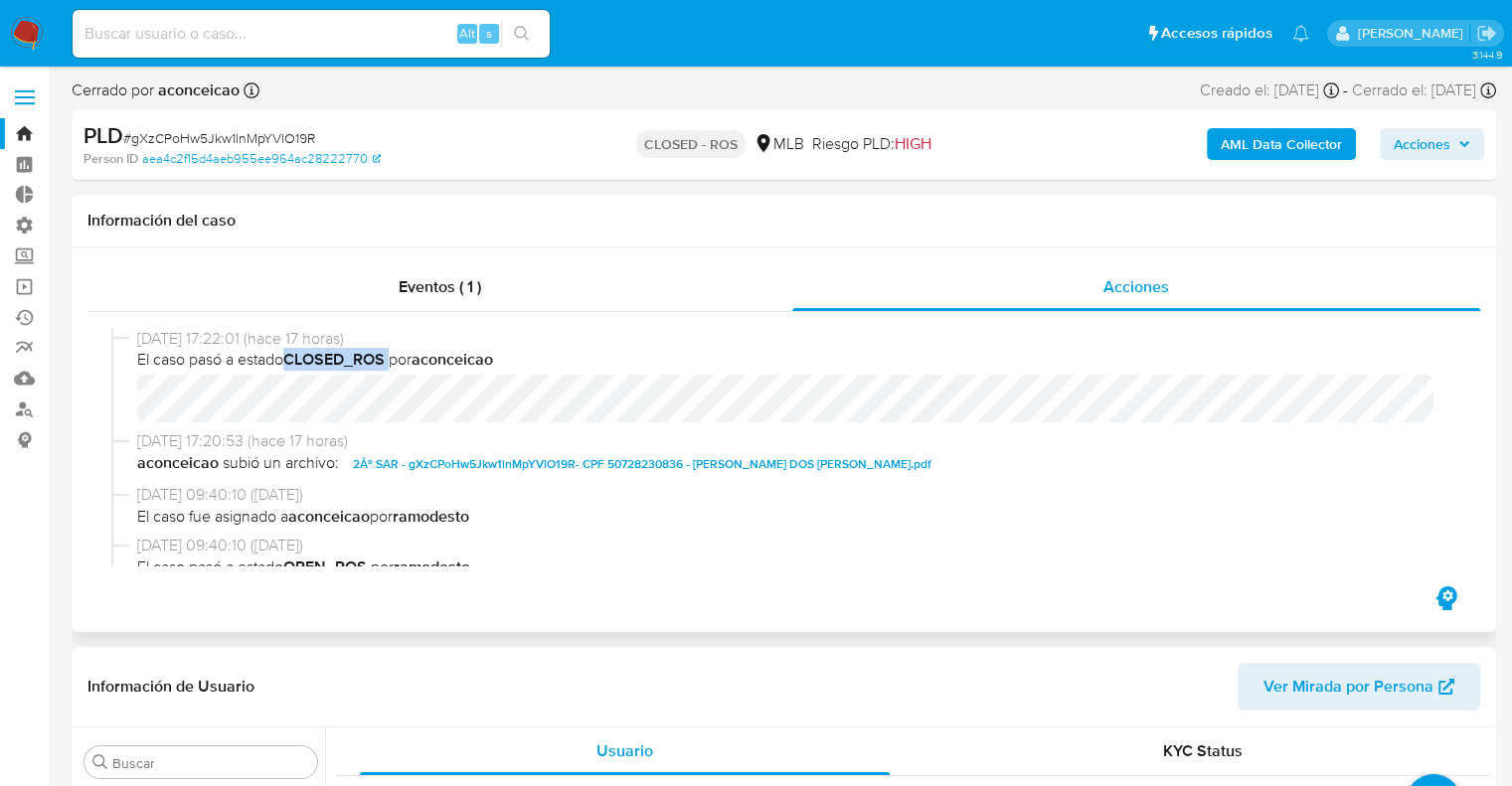 click on "CLOSED_ROS" at bounding box center (334, 359) 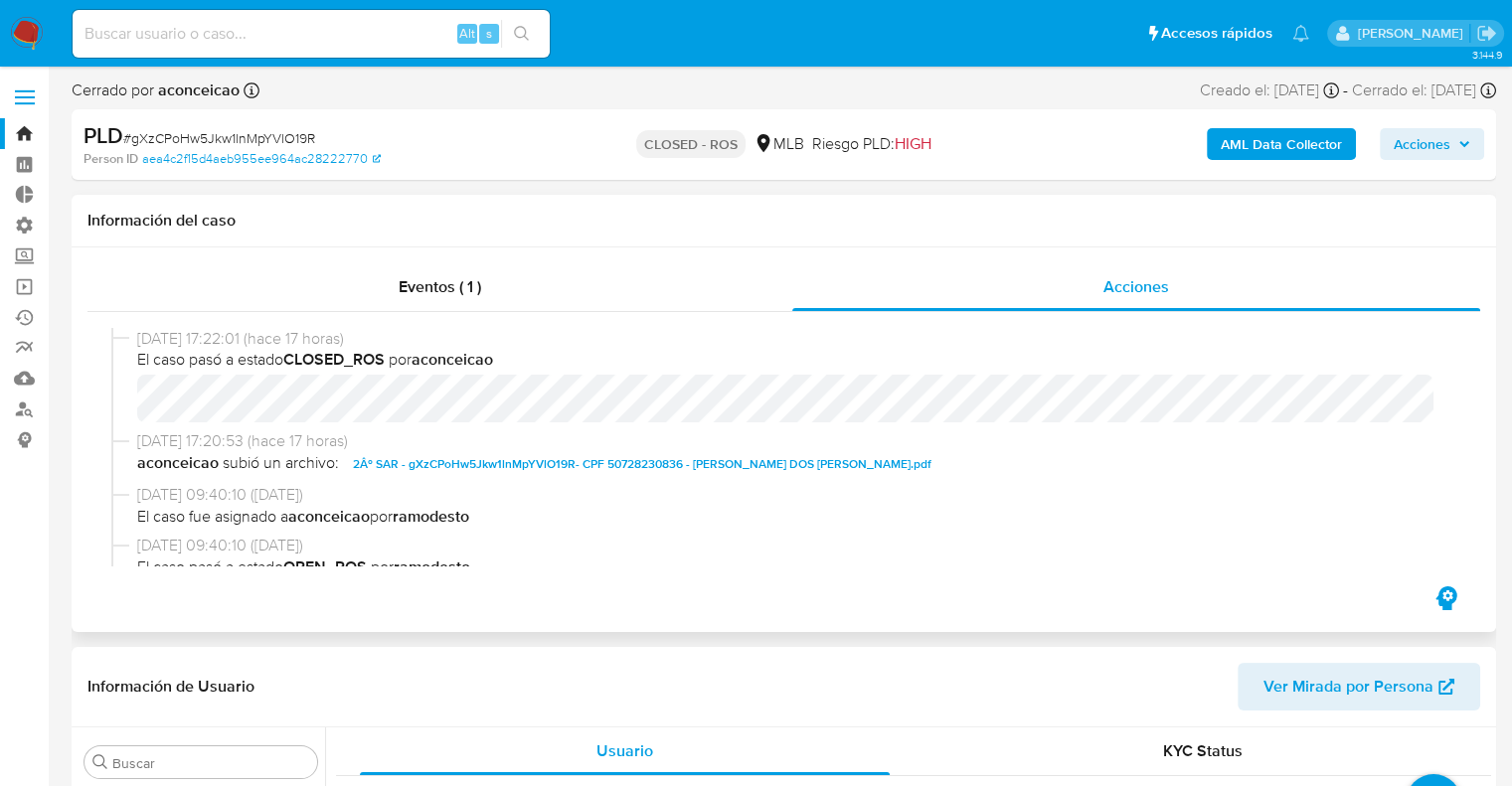 click on "[DATE] 17:22:01 (hace 17 horas)" at bounding box center (792, 339) 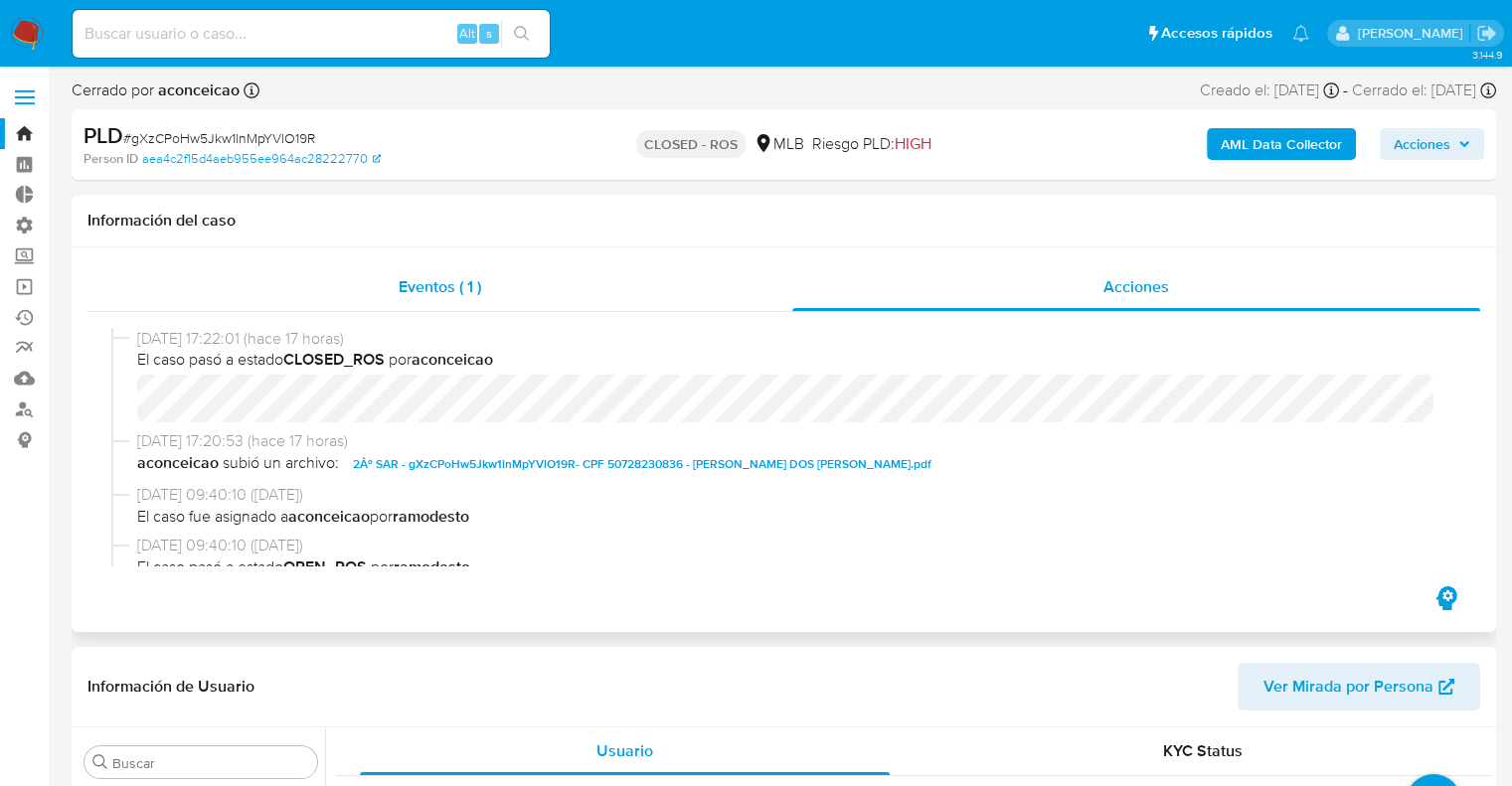 click on "Eventos ( 1 )" at bounding box center [439, 287] 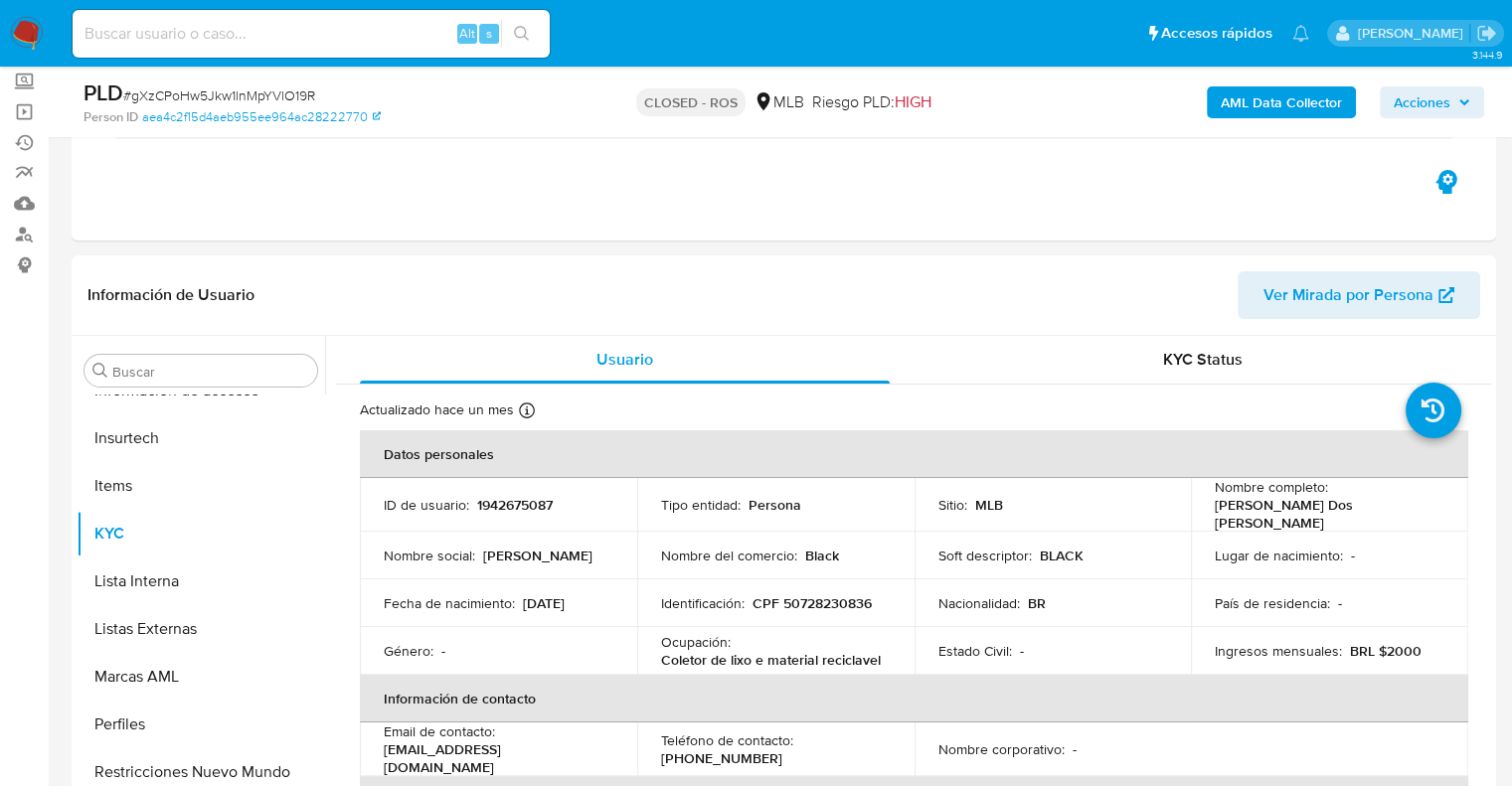 scroll, scrollTop: 597, scrollLeft: 0, axis: vertical 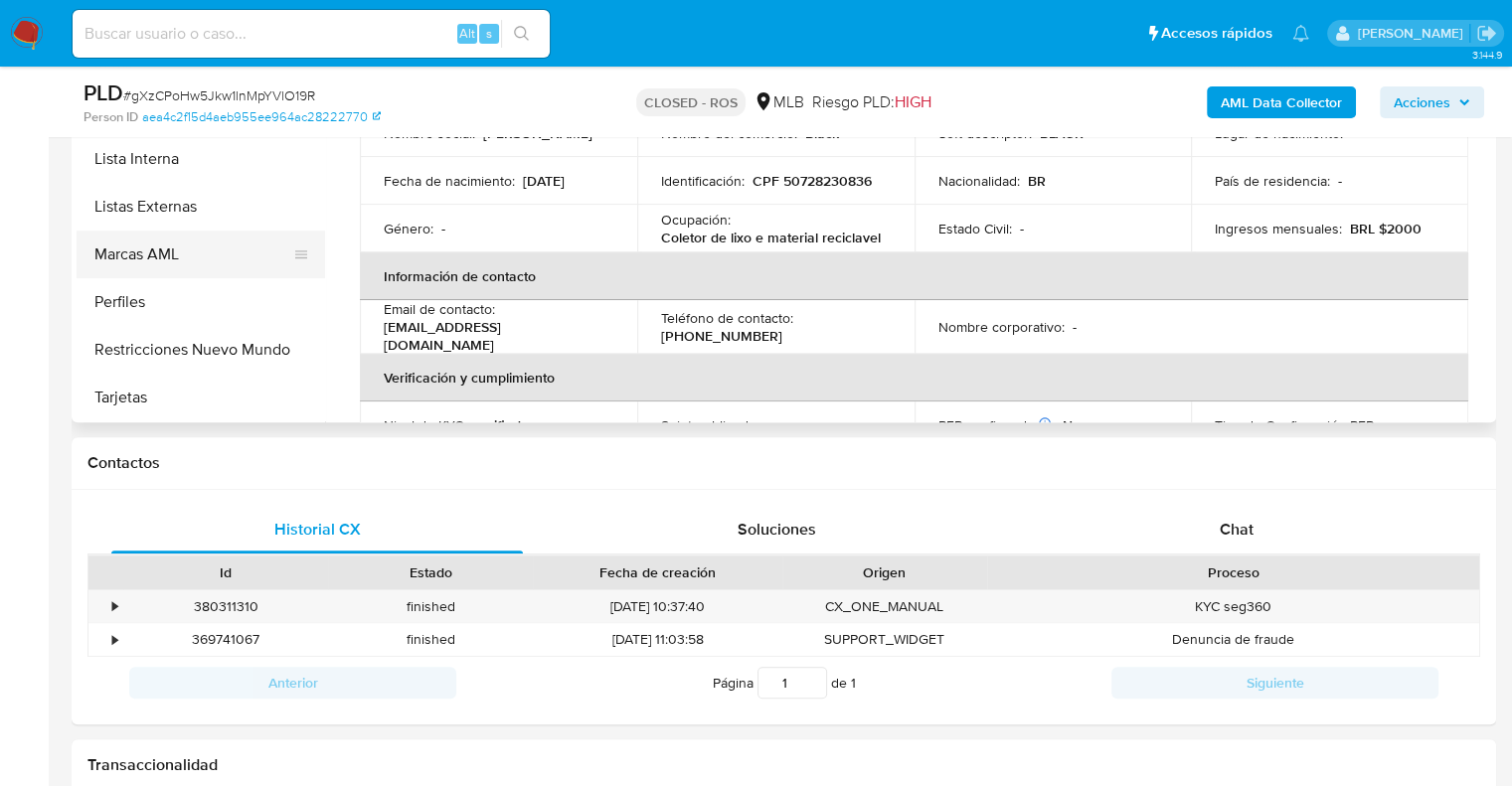 click on "Marcas AML" at bounding box center [193, 254] 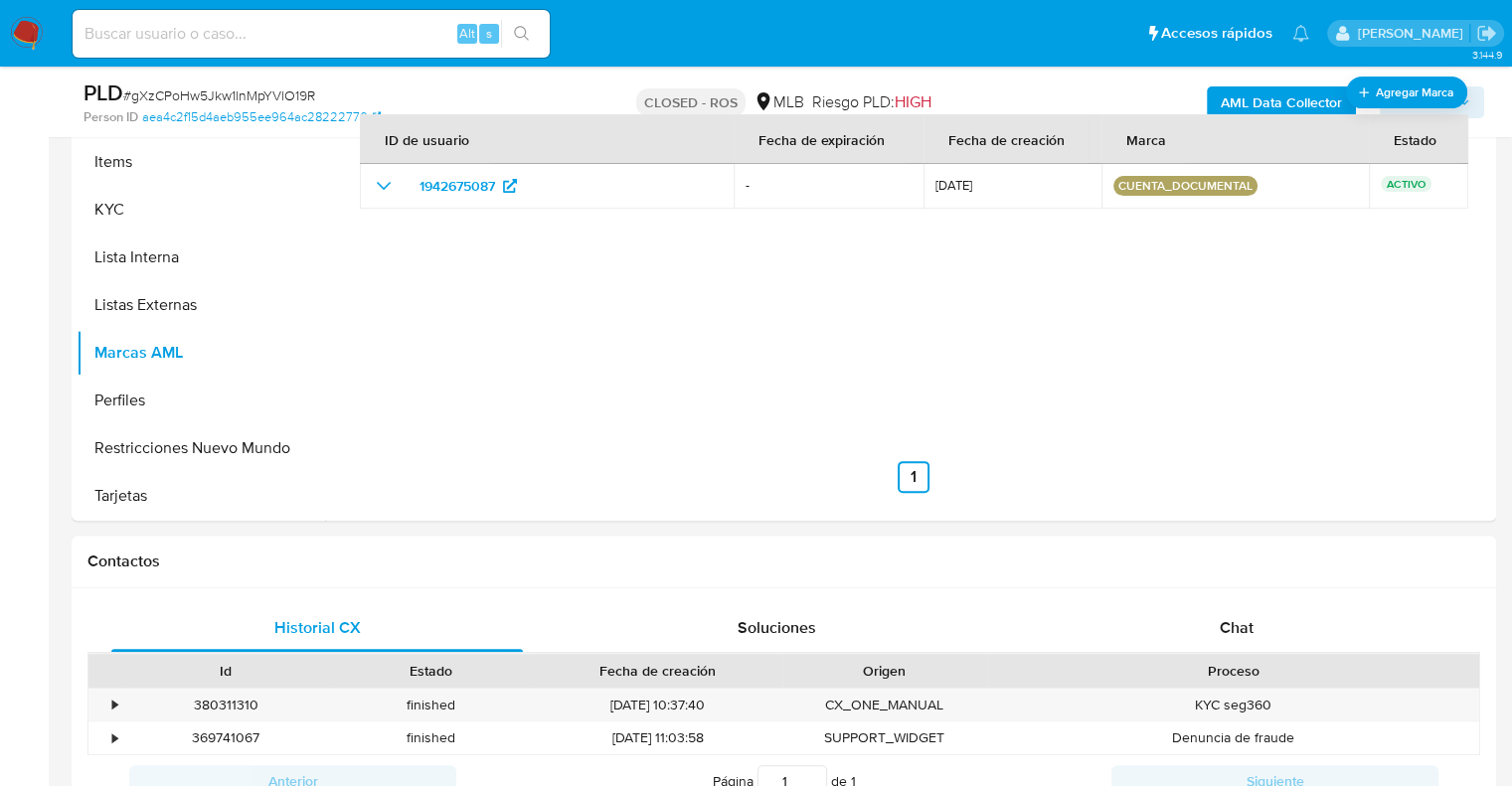 scroll, scrollTop: 503, scrollLeft: 0, axis: vertical 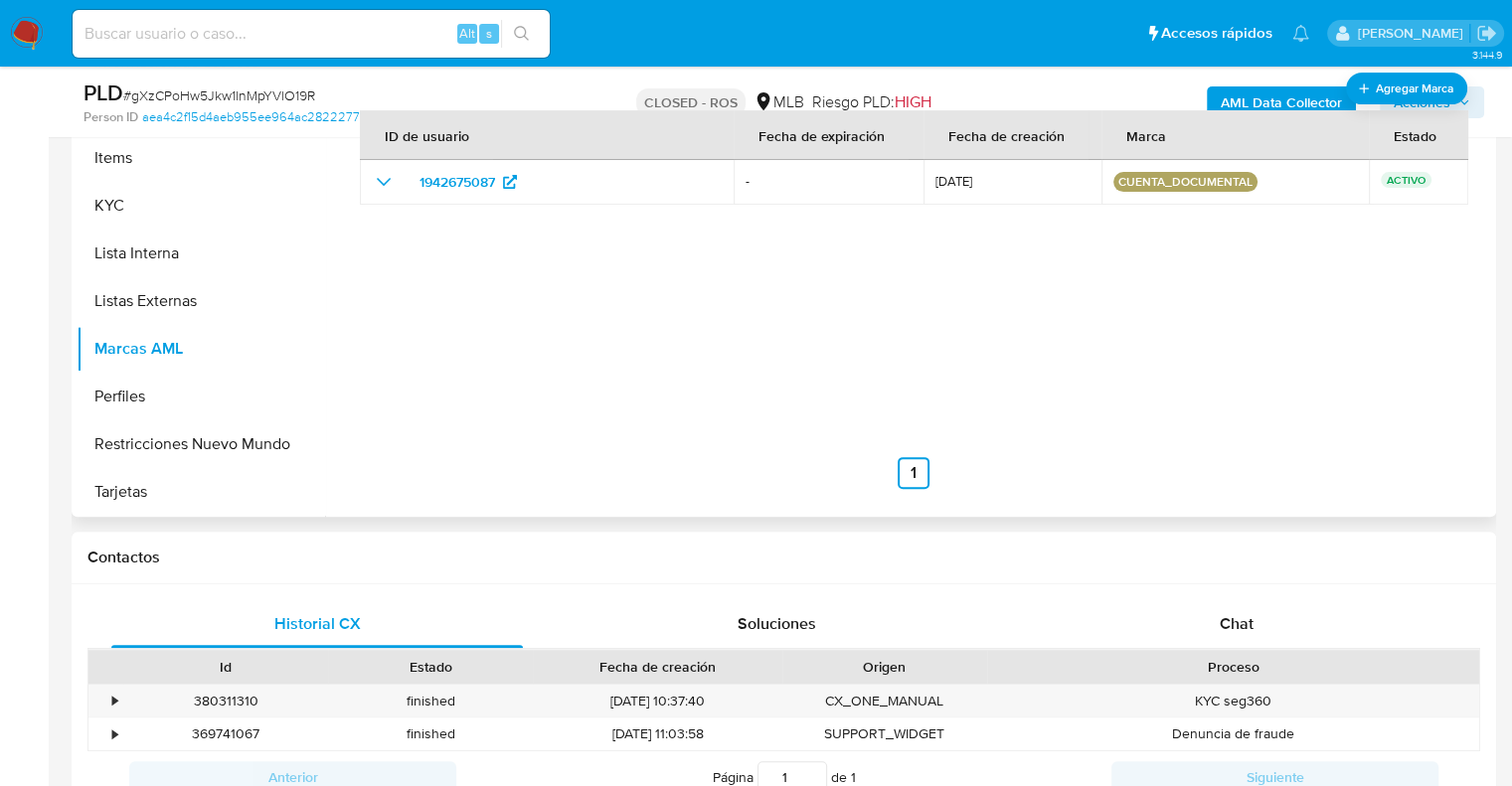 click on "ID de usuario Fecha de expiración [DEMOGRAPHIC_DATA] de creación Marca Estado 1942675087 - [DATE] cuenta_documental ACTIVO Anterior 1 Siguiente" at bounding box center [914, 290] 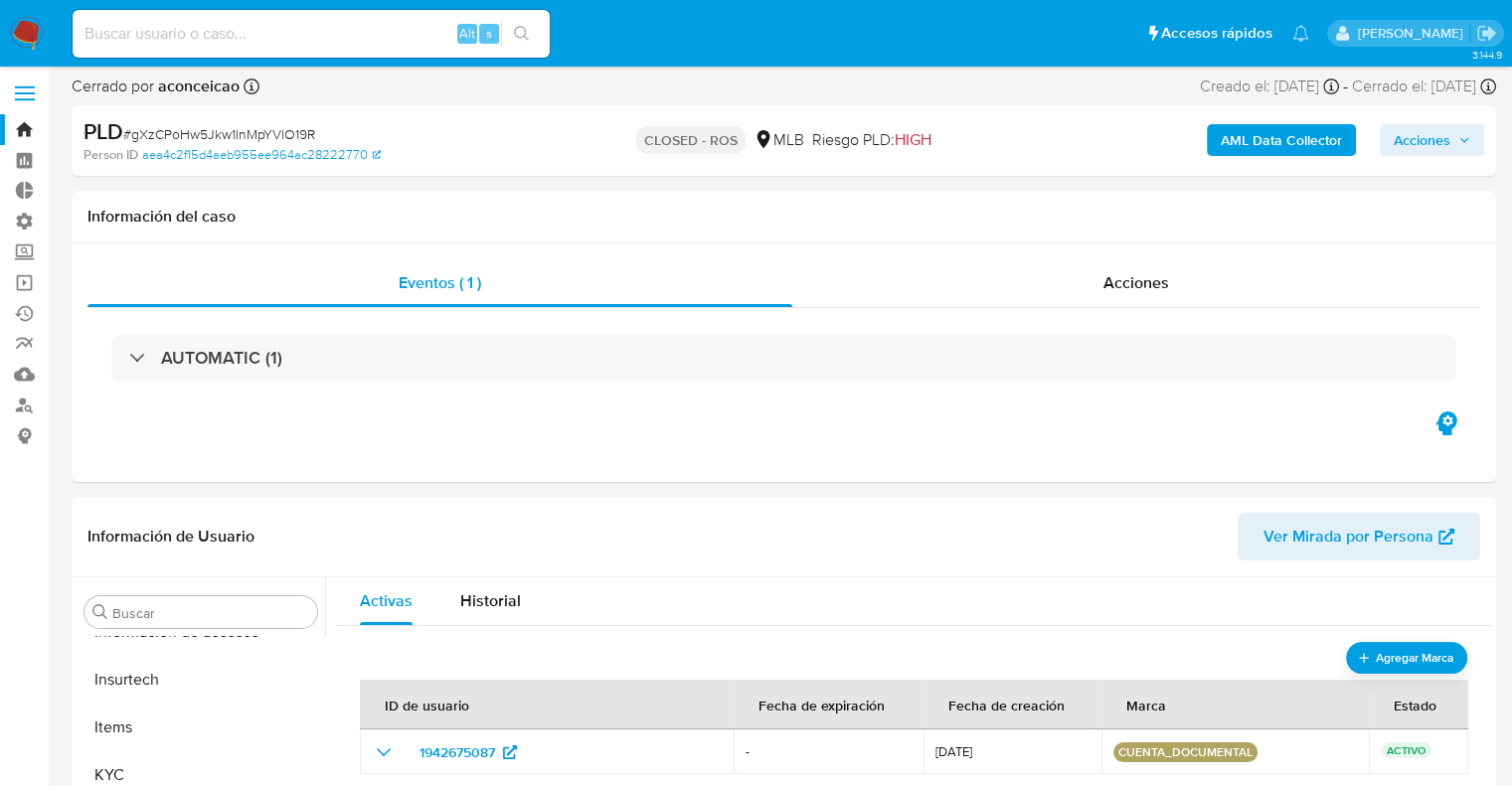 scroll, scrollTop: 0, scrollLeft: 0, axis: both 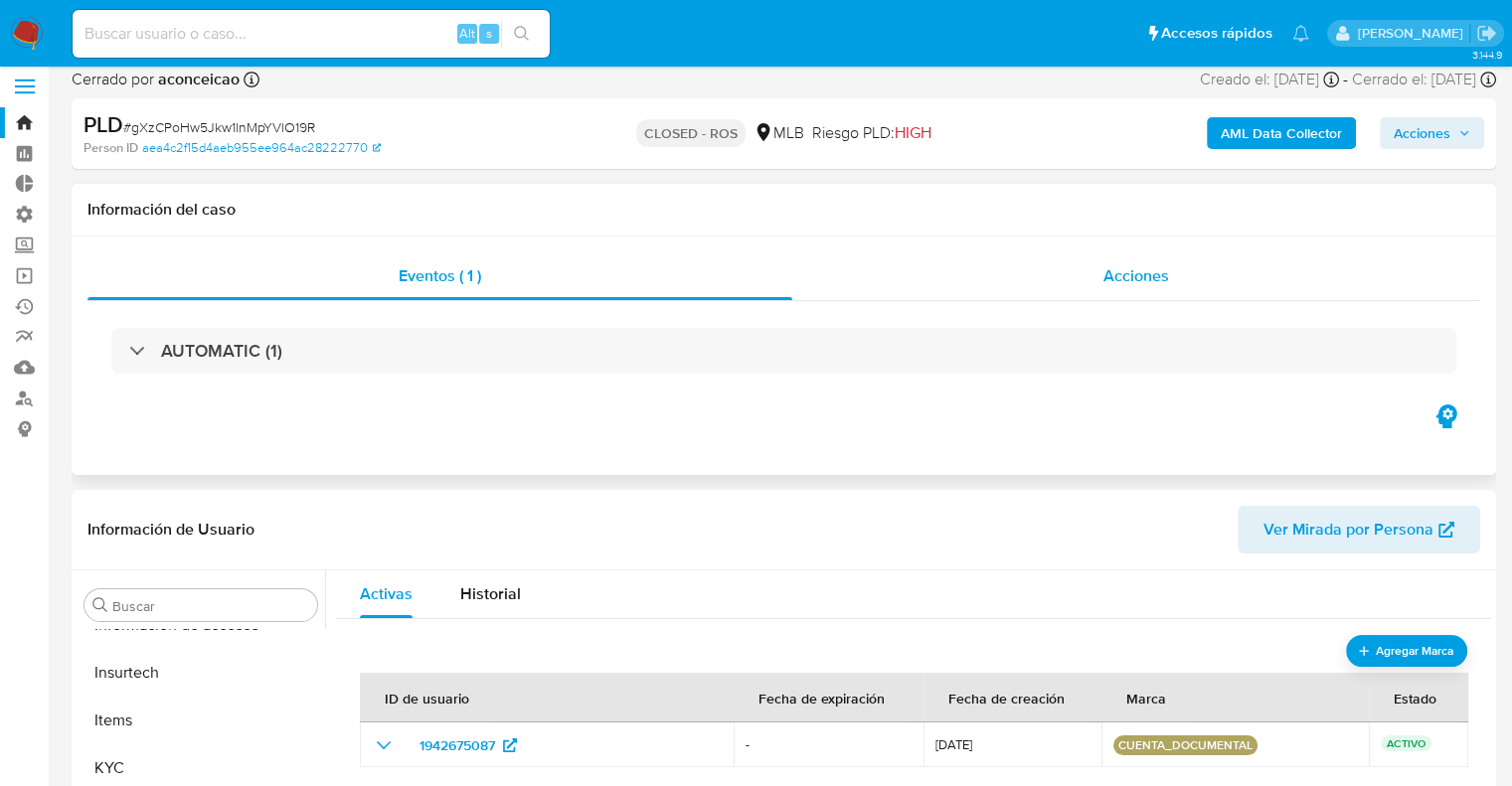 click on "Acciones" at bounding box center [1136, 276] 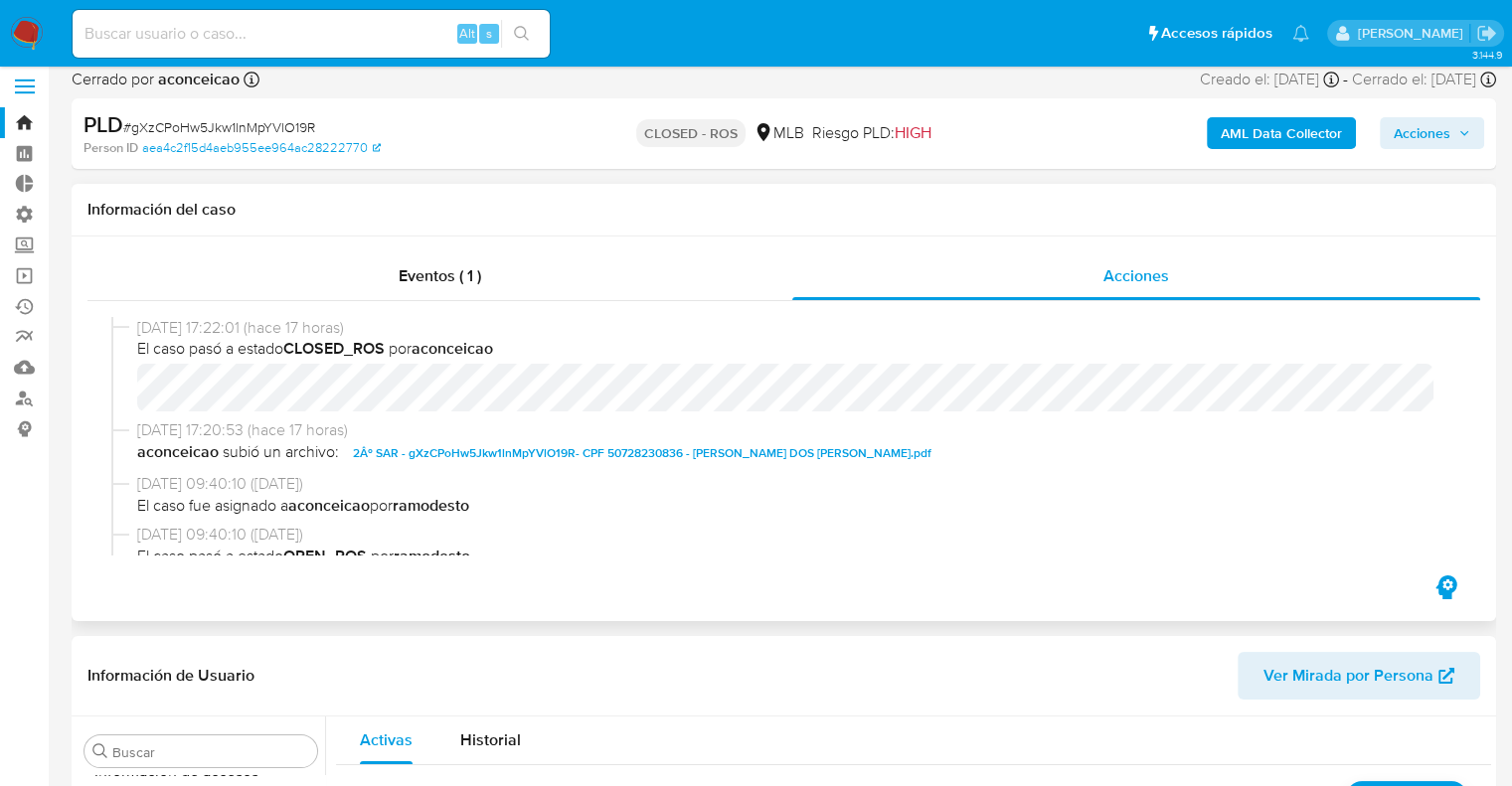 click on "[DATE] 17:22:01 (hace 17 horas)" at bounding box center [792, 328] 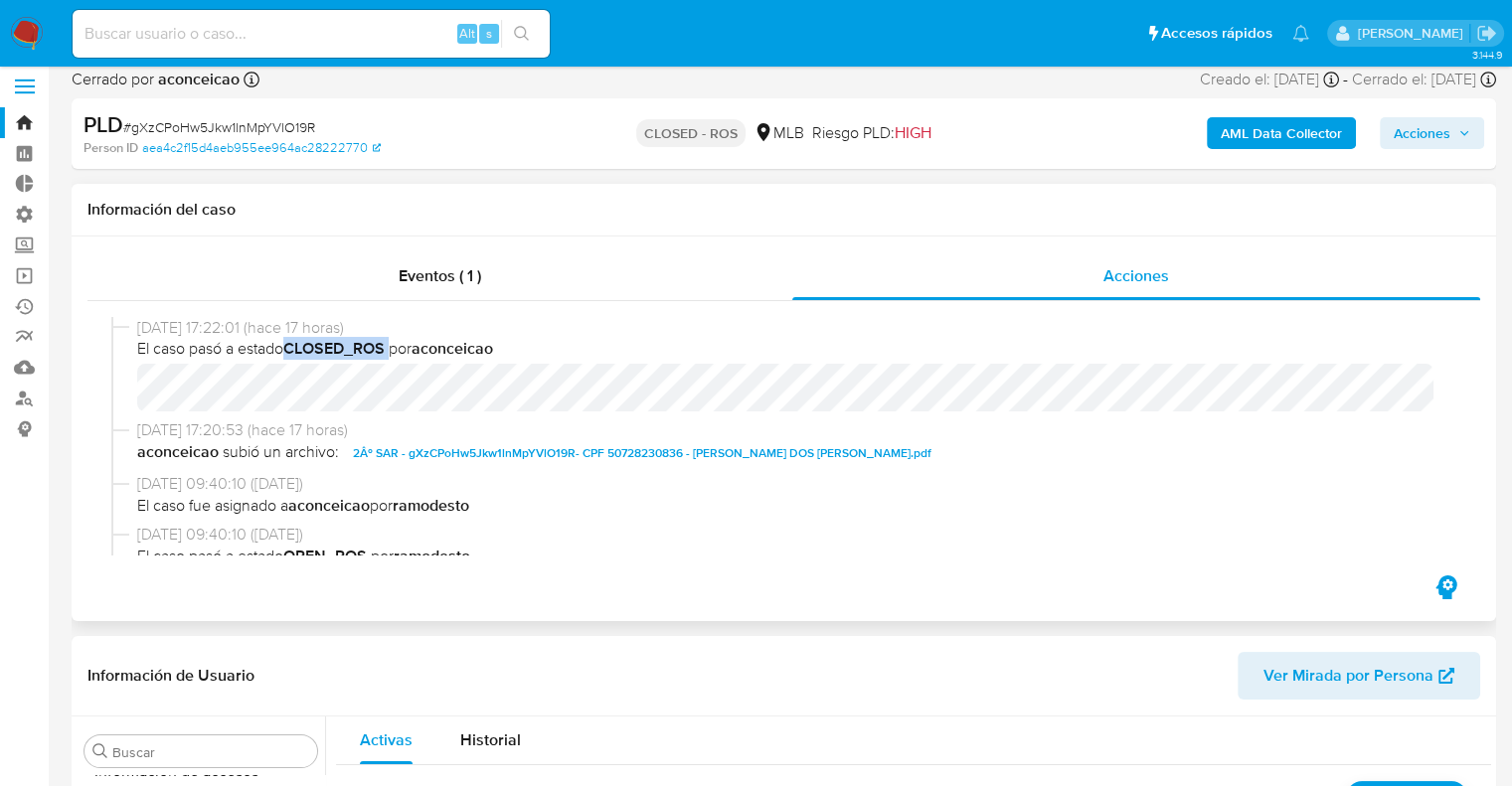 click on "CLOSED_ROS" at bounding box center (334, 348) 